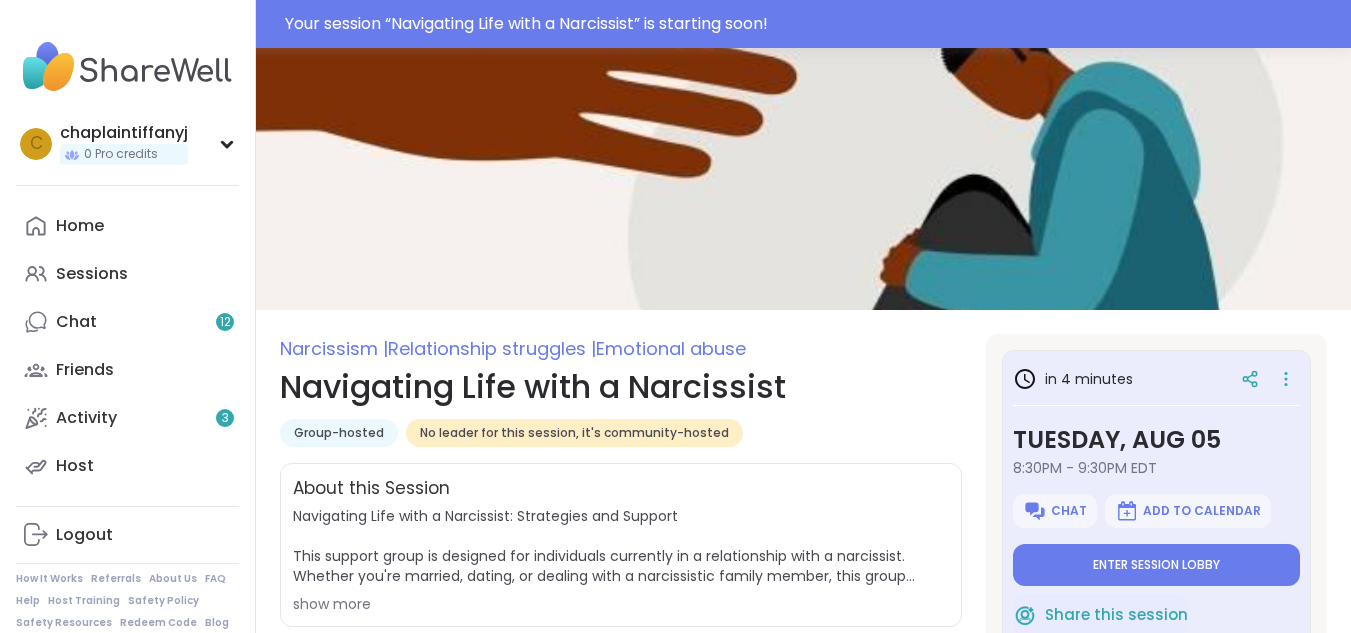 scroll, scrollTop: 0, scrollLeft: 0, axis: both 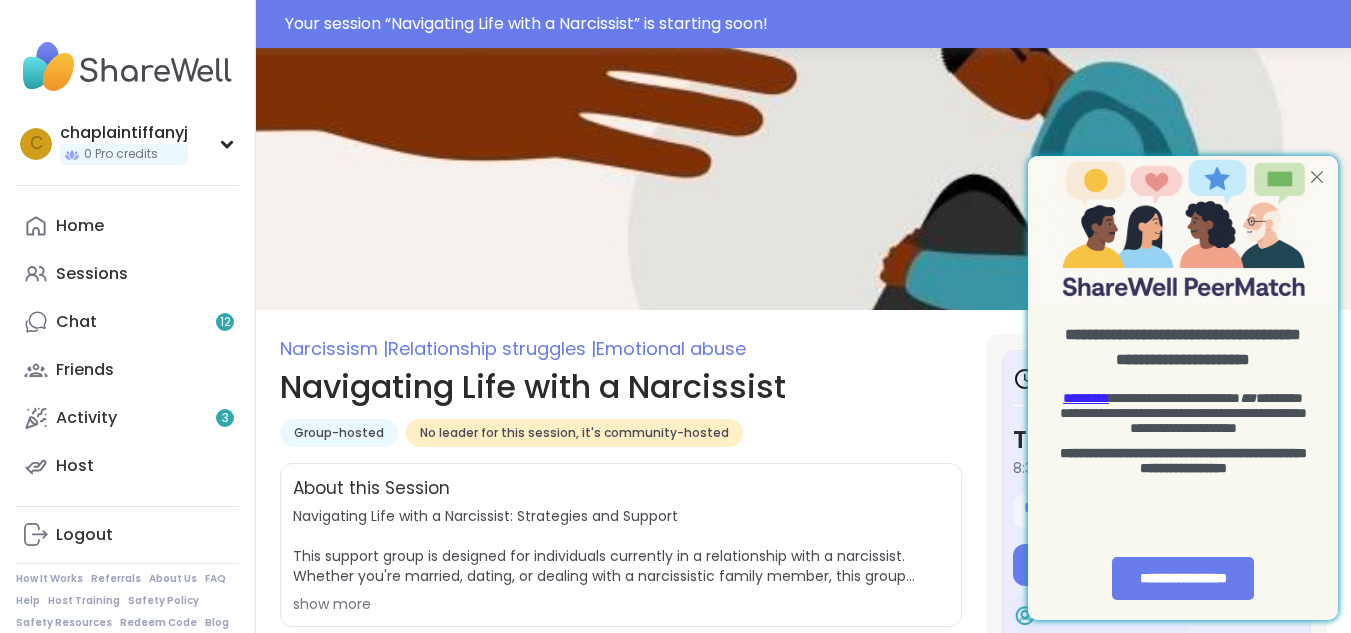 click at bounding box center (1317, 177) 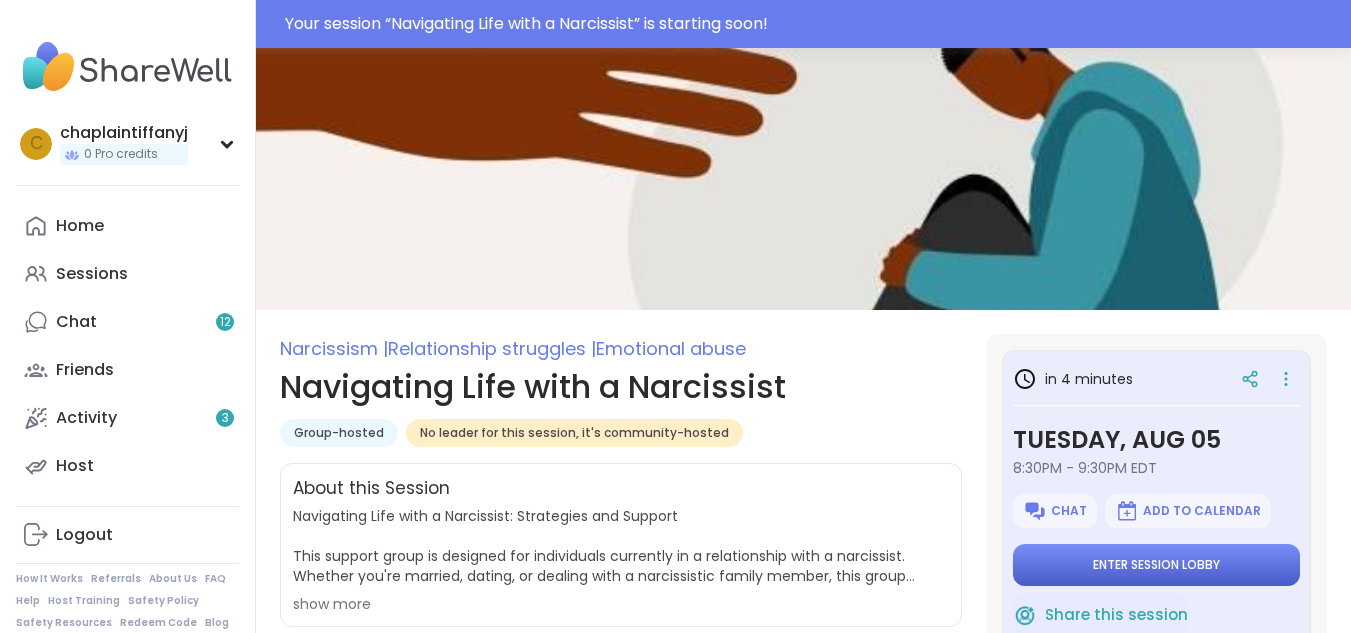 click on "Enter session lobby" at bounding box center (1156, 565) 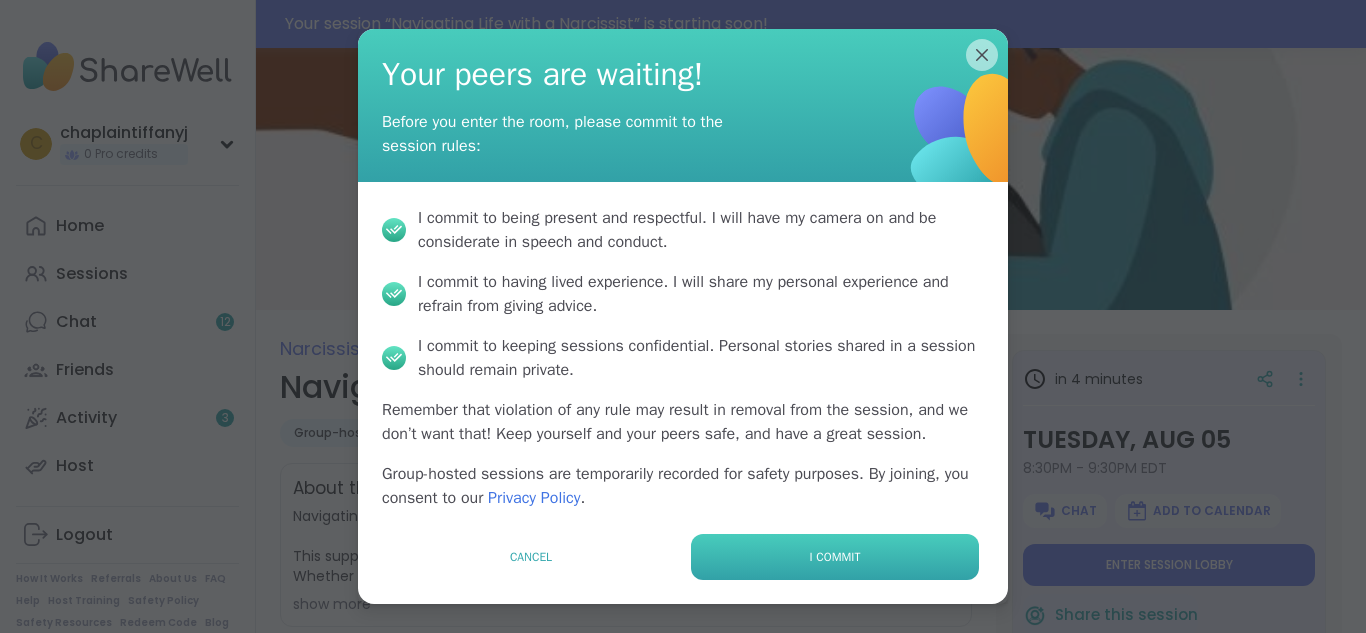 click on "I commit" at bounding box center (835, 557) 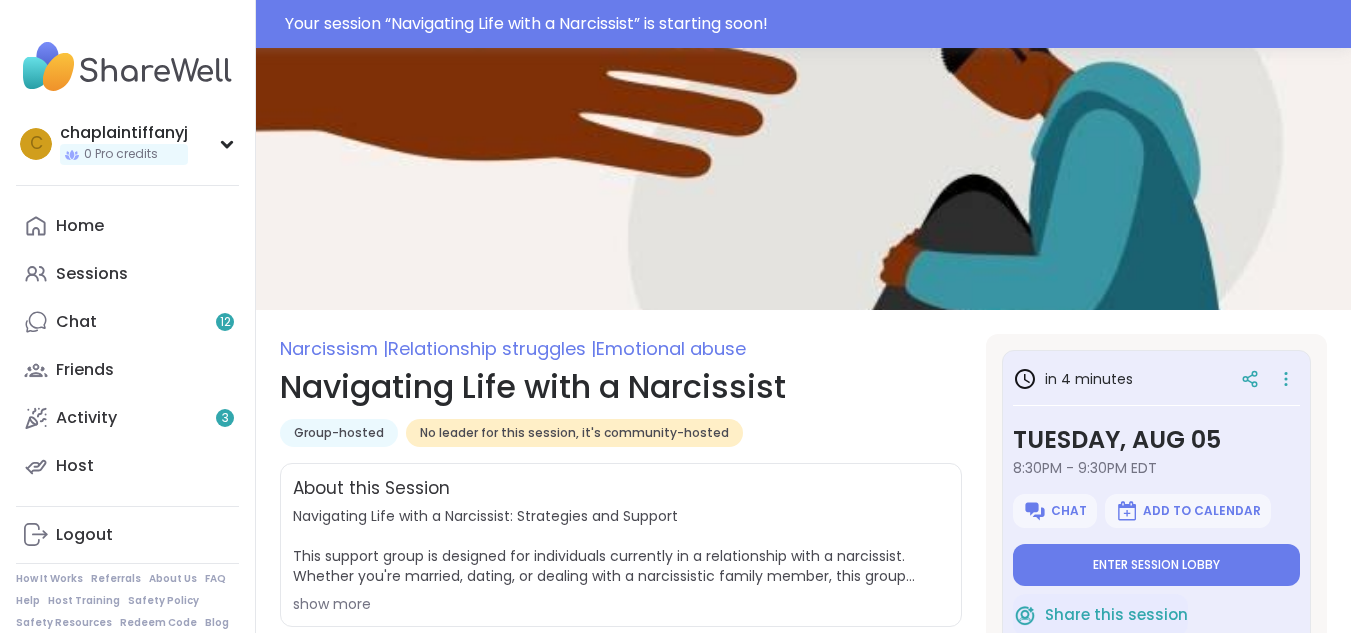 type on "*" 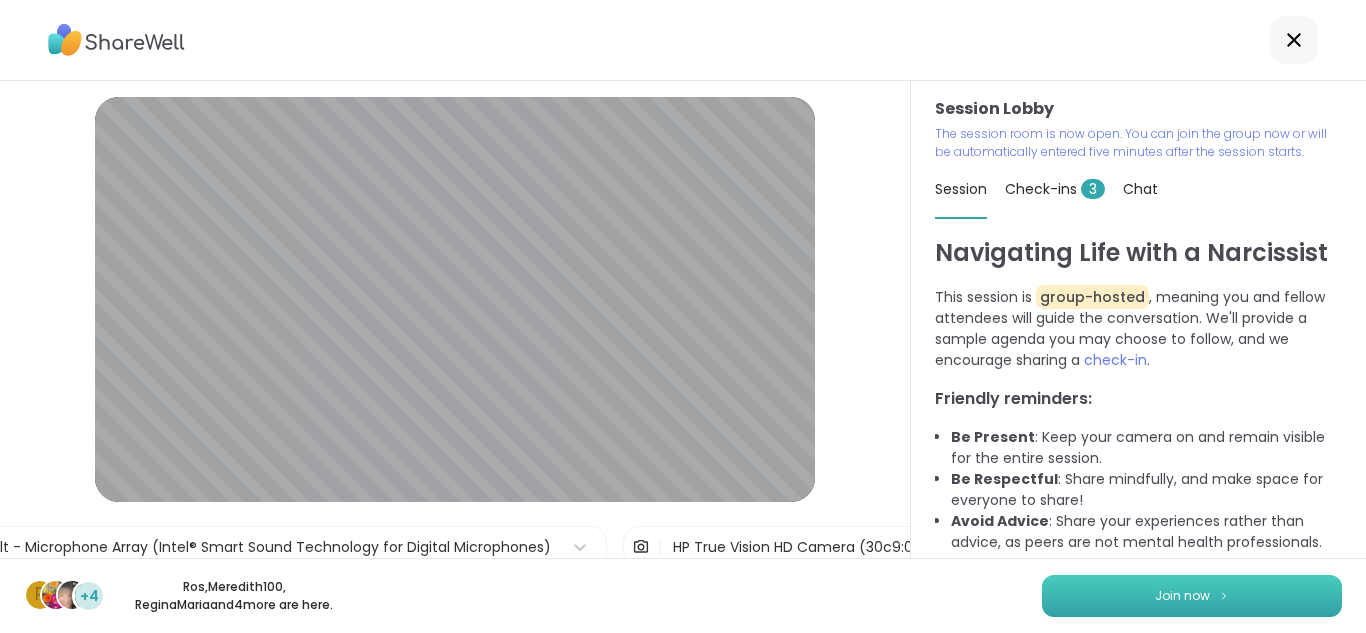 click on "Join now" at bounding box center [1192, 596] 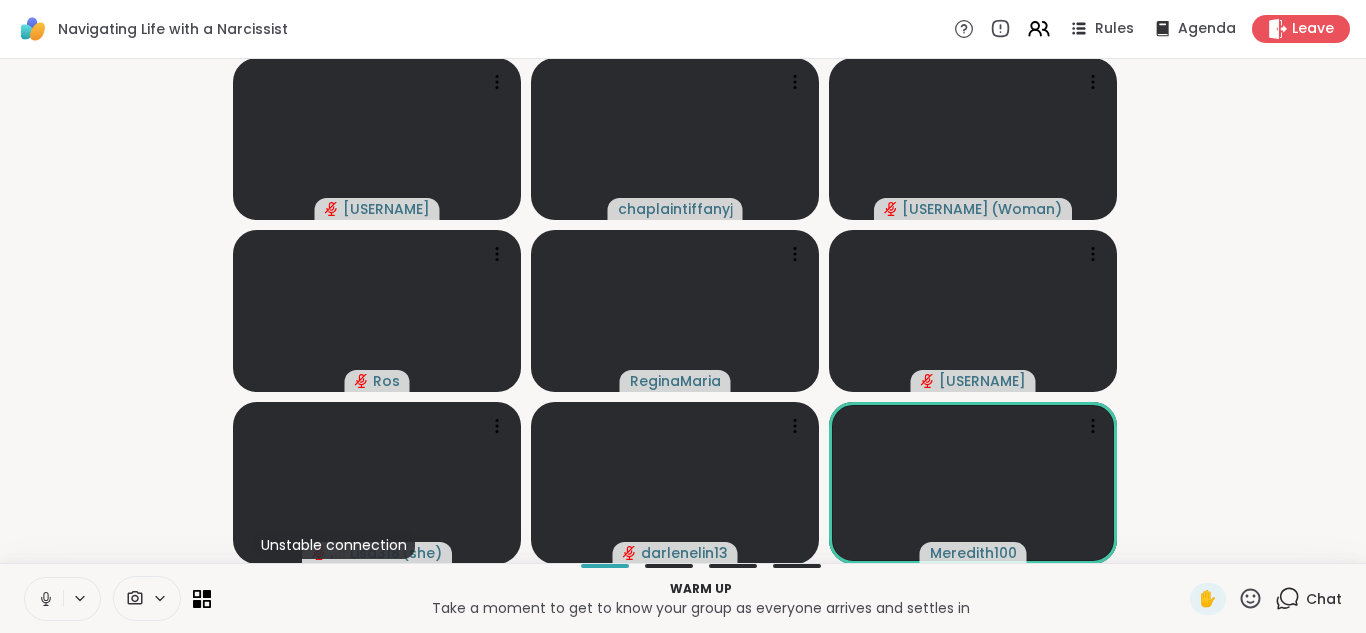 click 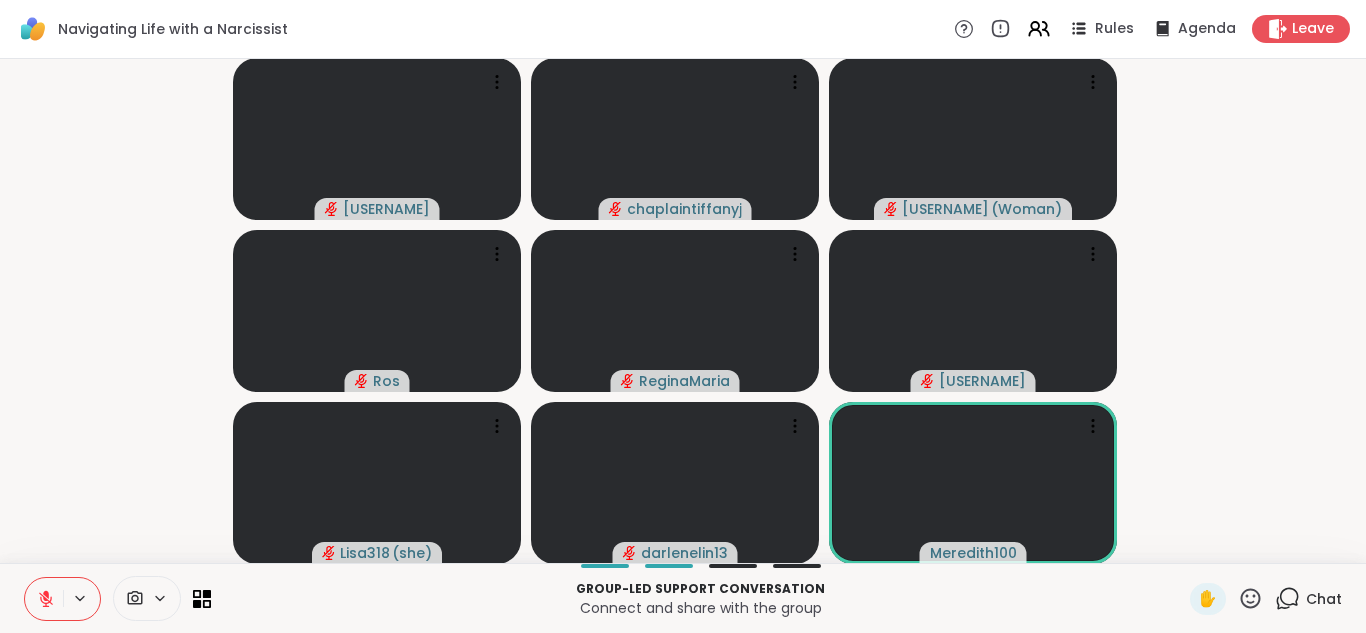 click 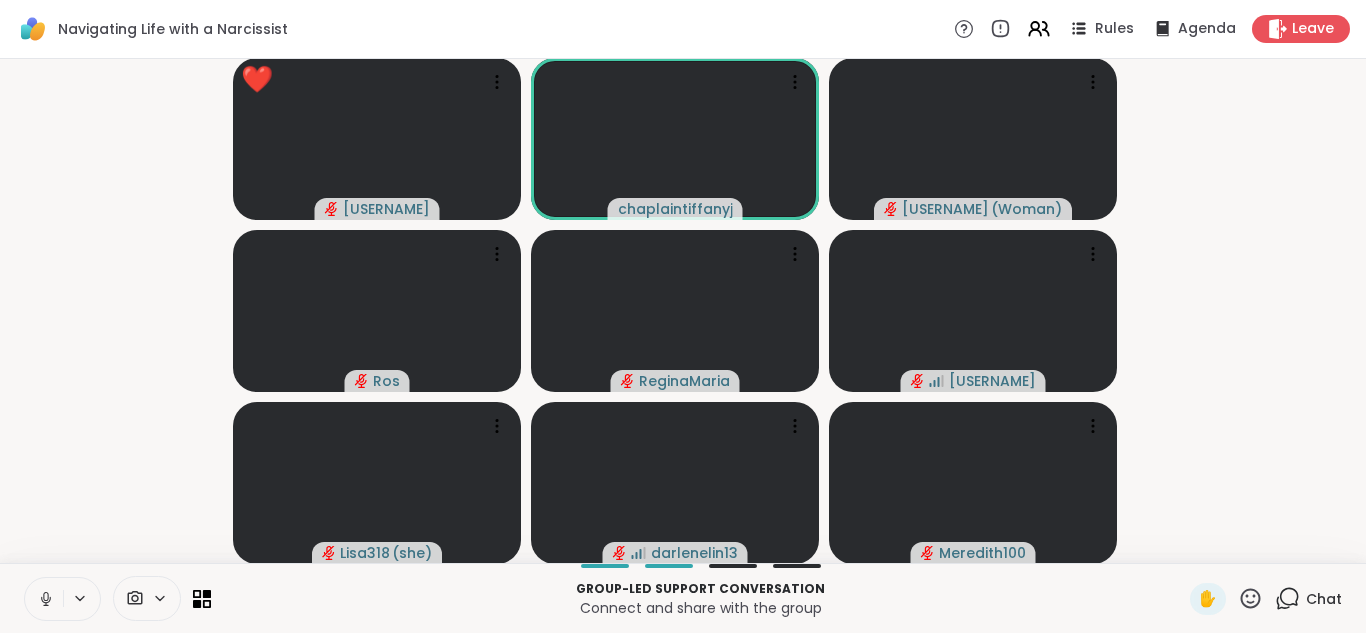 click 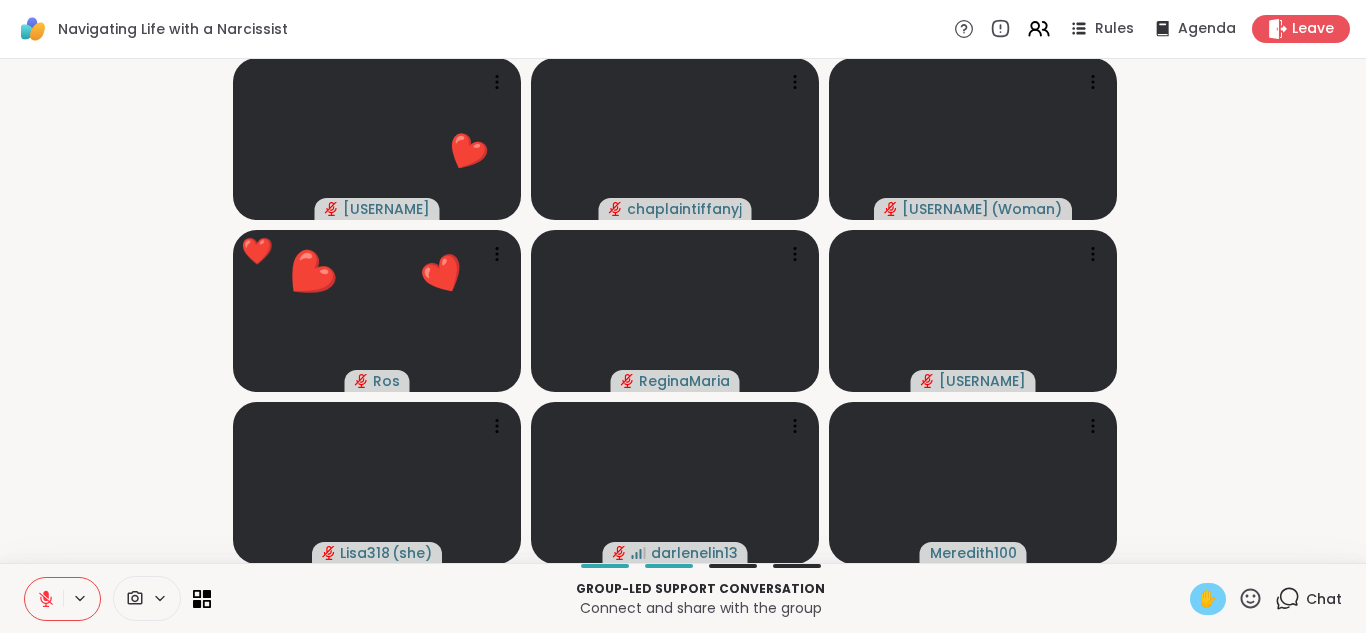 click on "✋" at bounding box center (1208, 599) 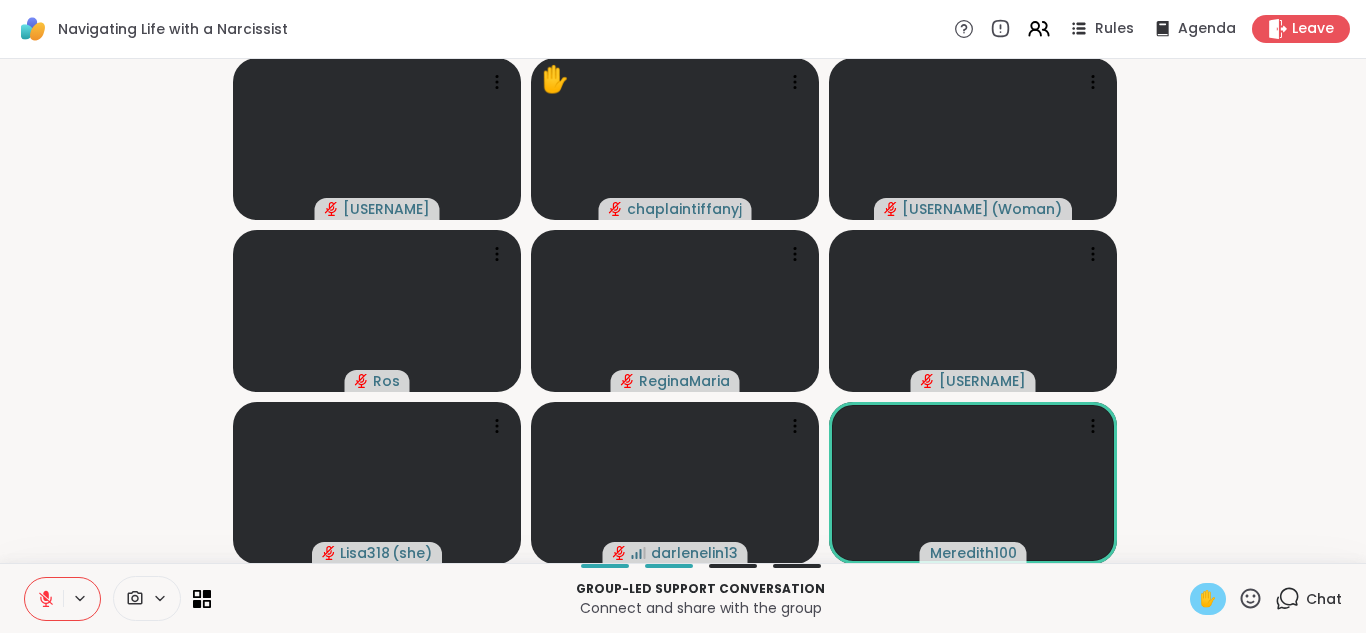 click on "✋" at bounding box center [1208, 599] 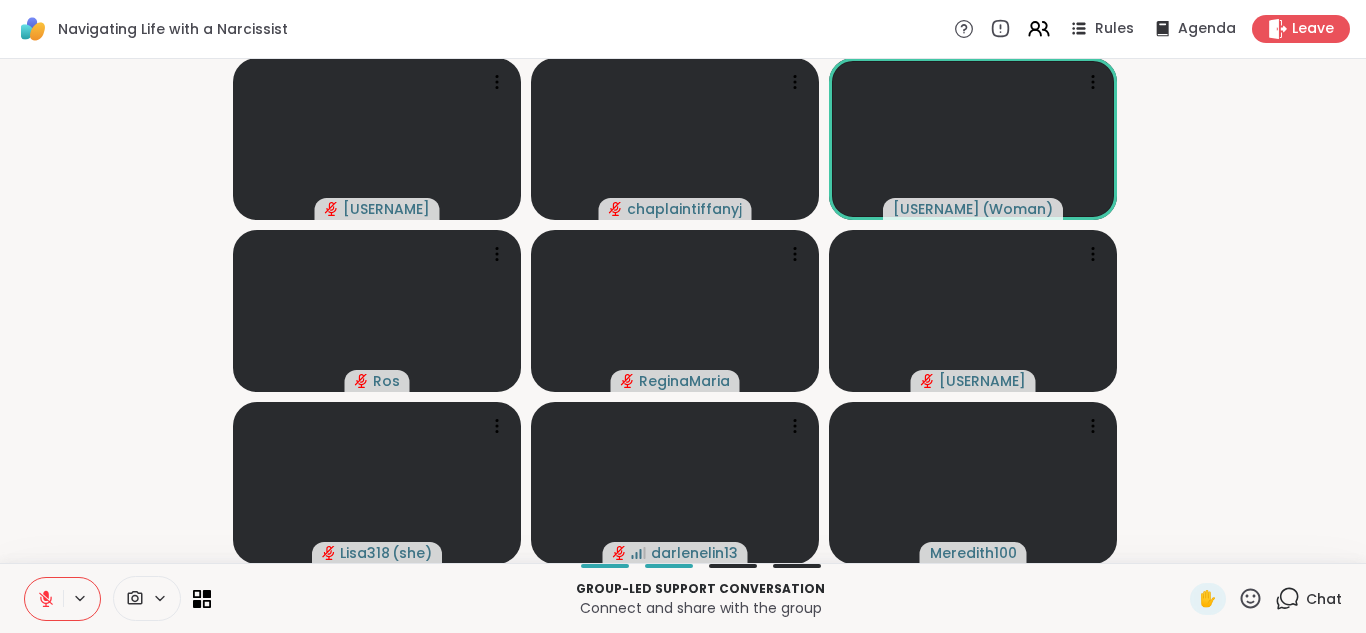 click 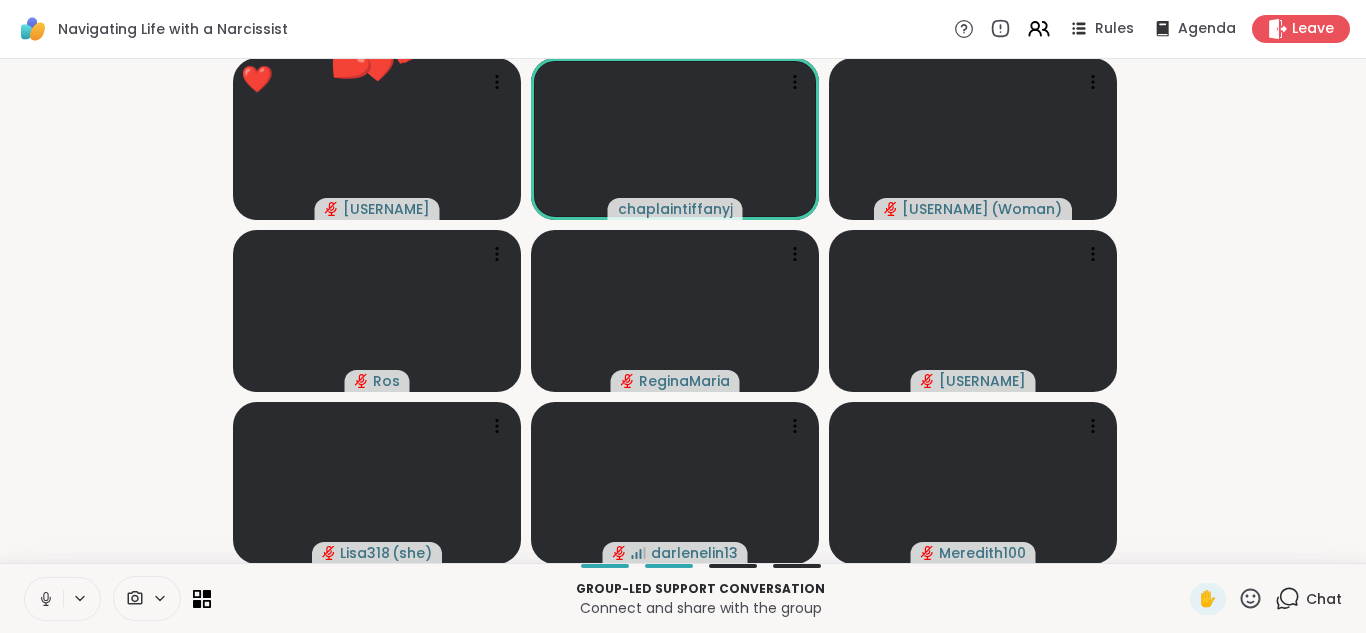 click at bounding box center (44, 599) 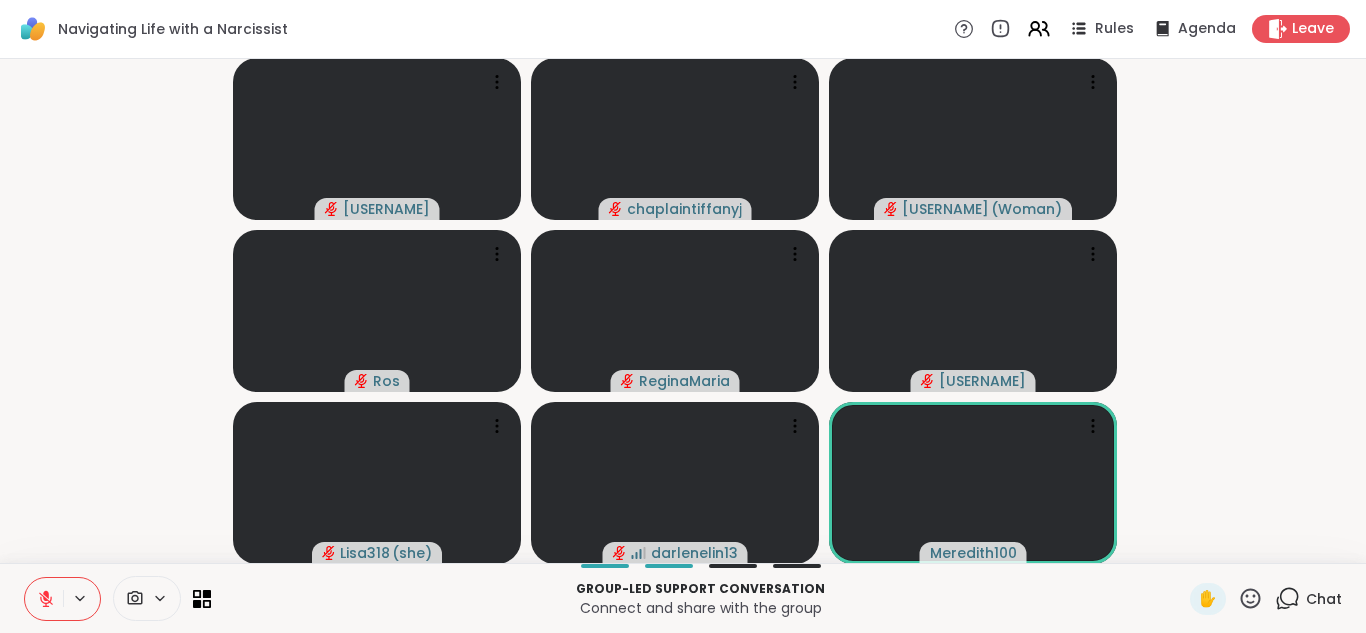 click 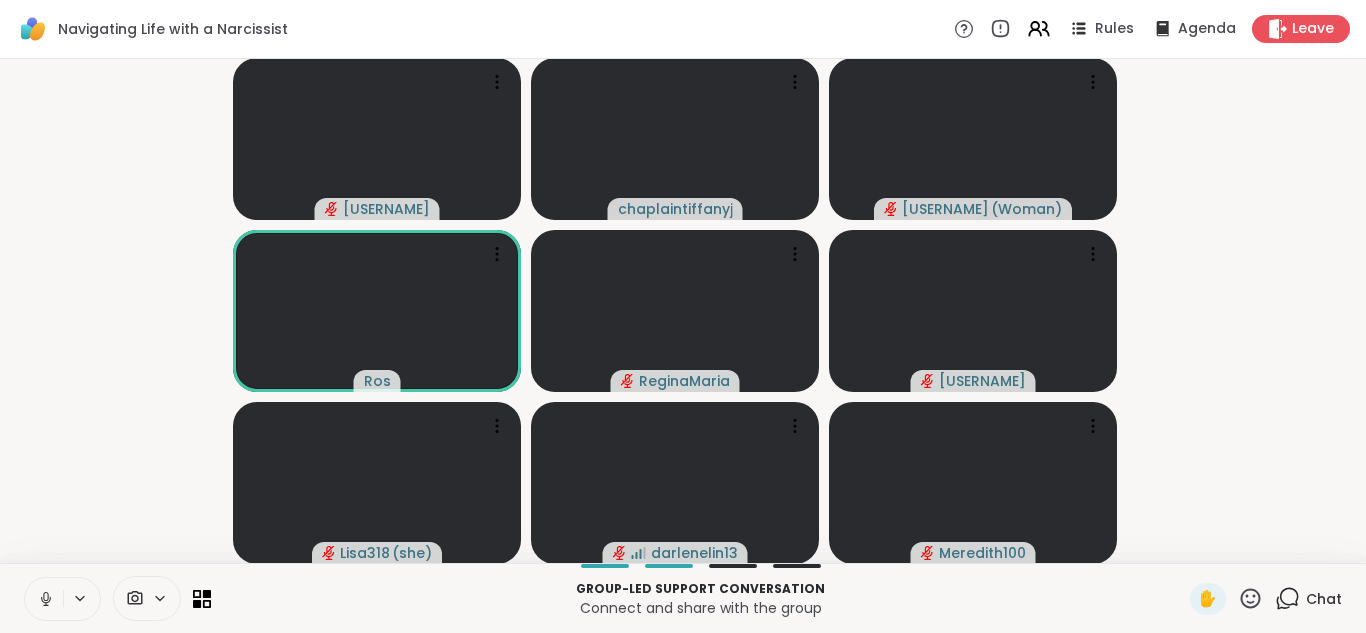 click 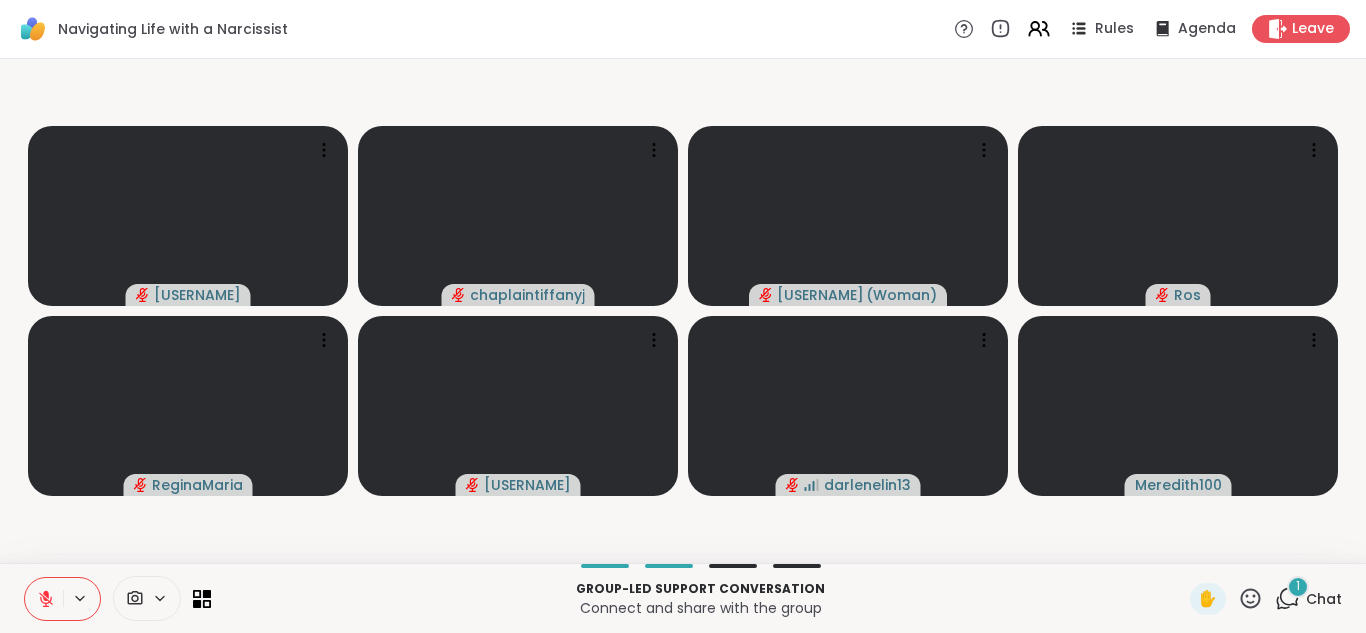 click 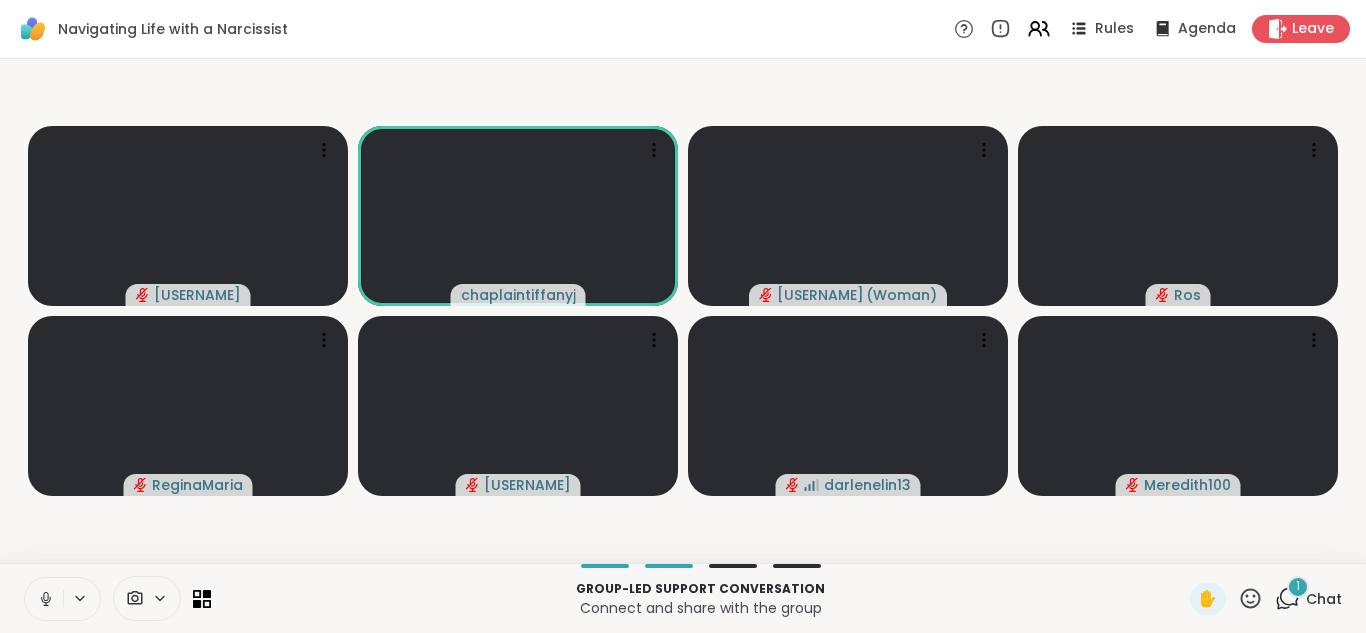 scroll, scrollTop: 0, scrollLeft: 0, axis: both 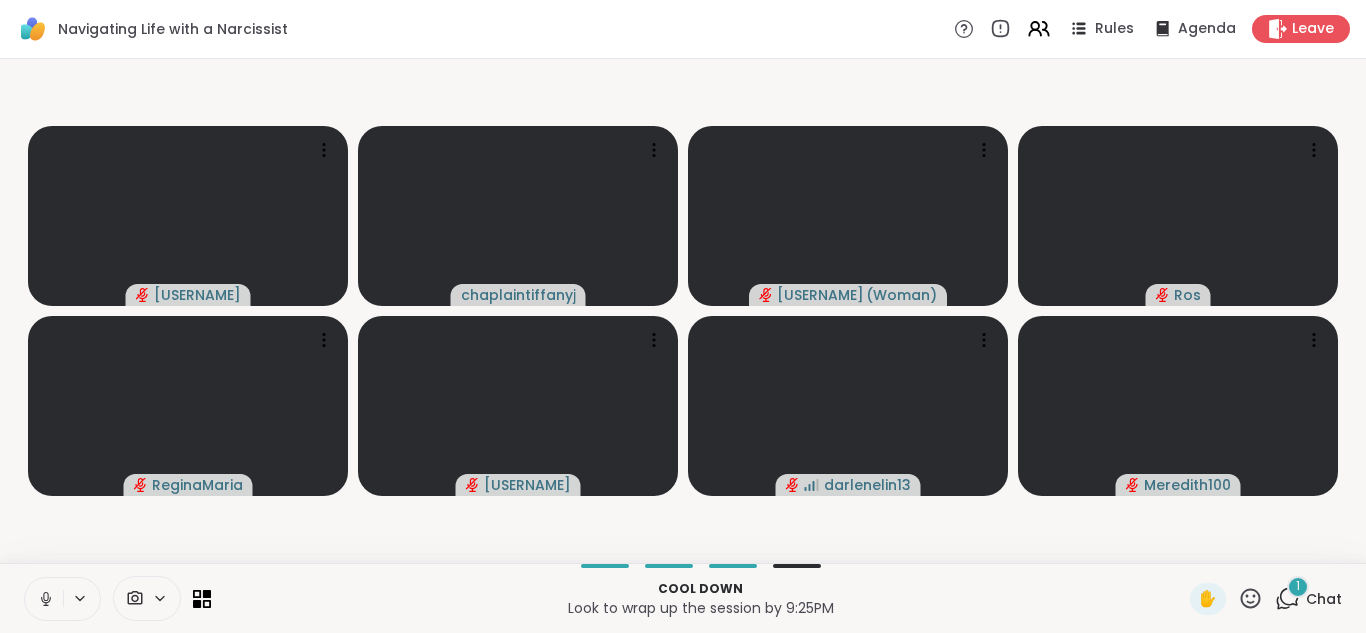 click 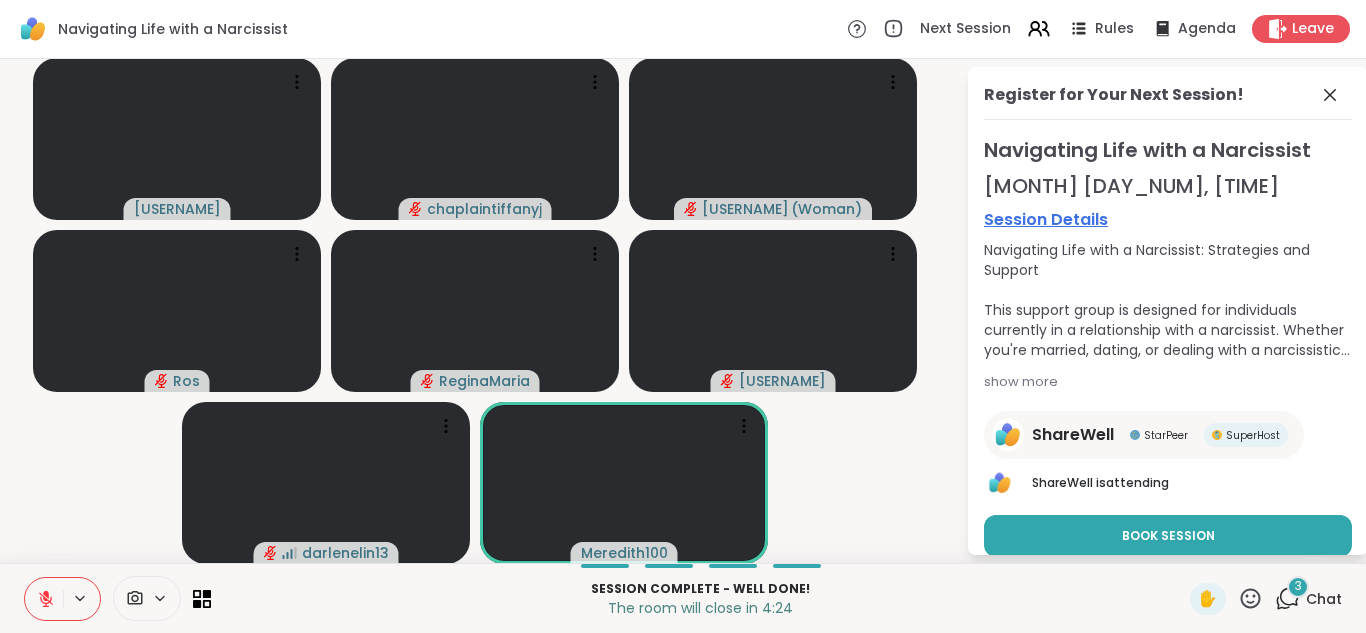 click 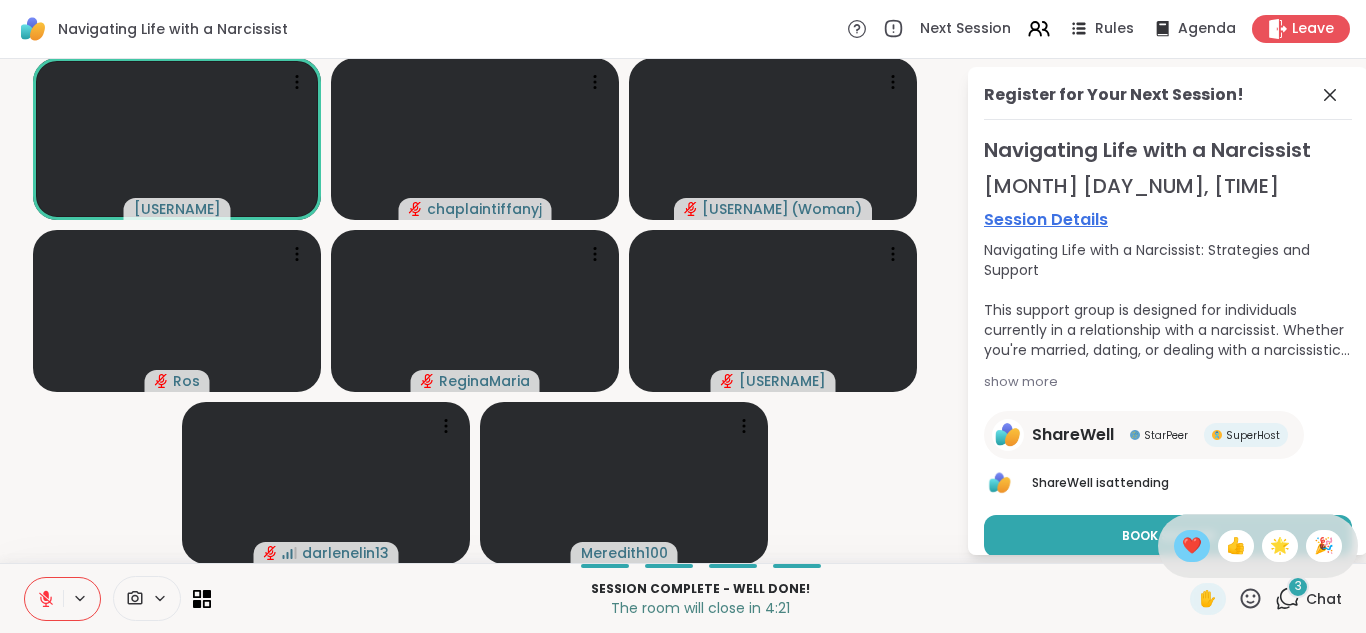 click on "❤️" at bounding box center (1192, 546) 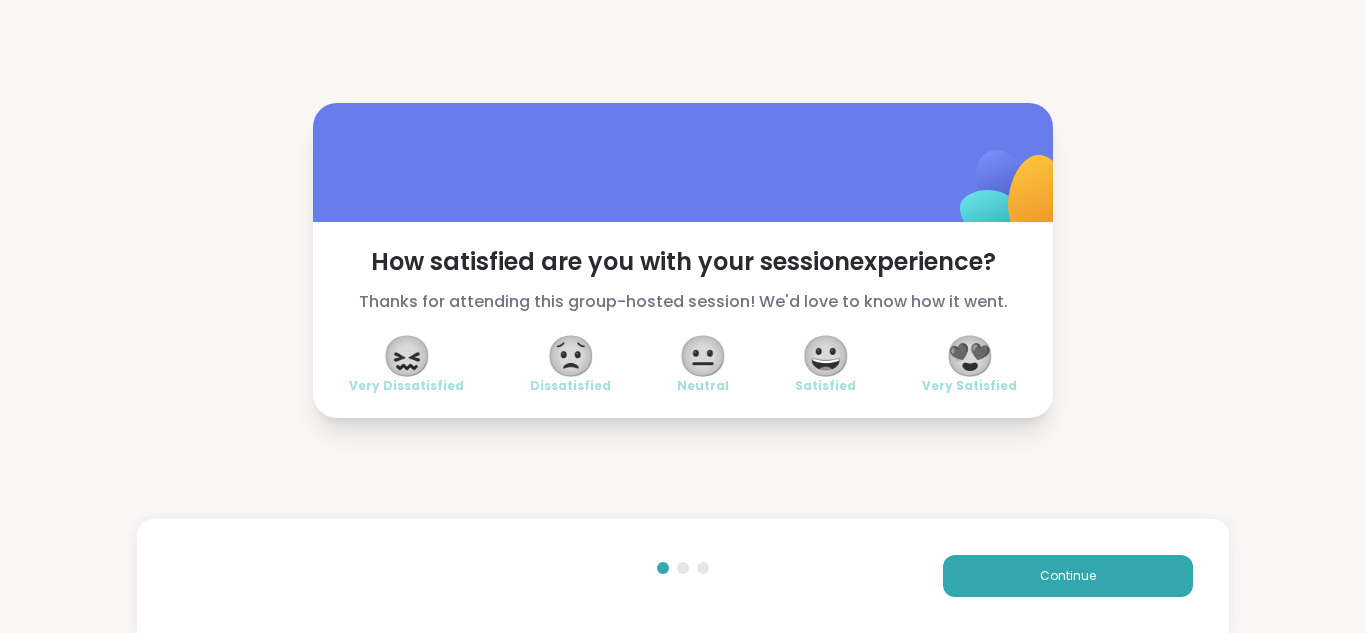 click on "😍" at bounding box center [970, 356] 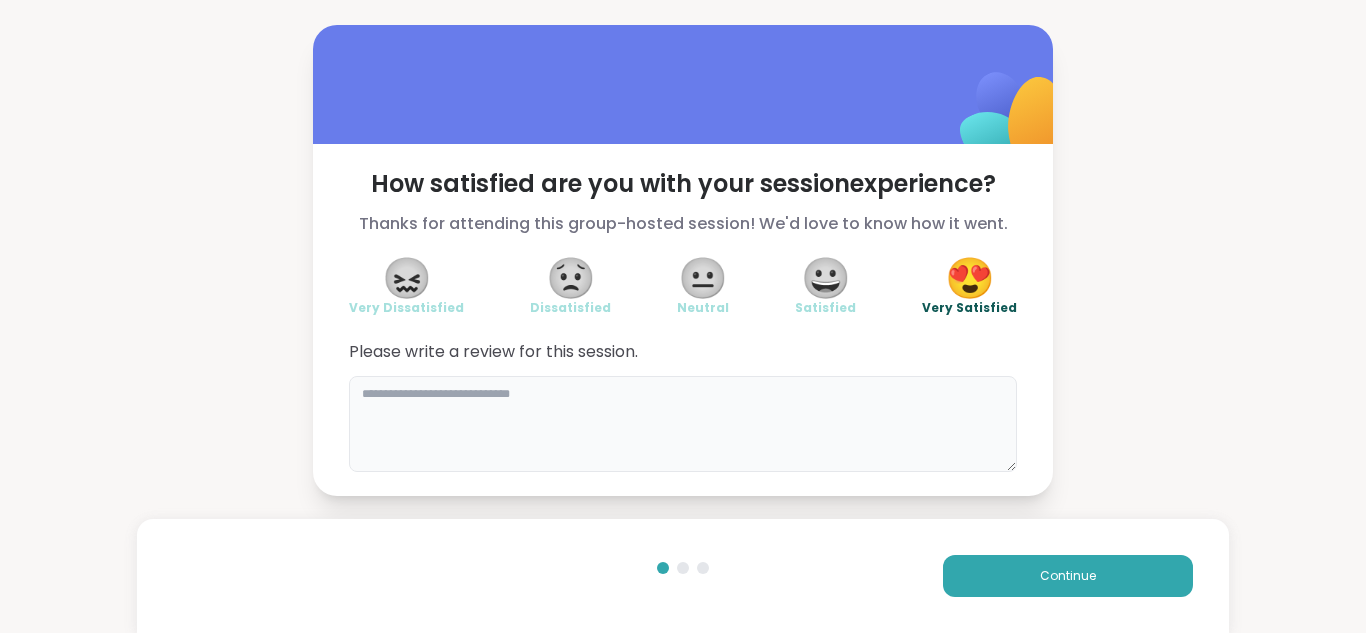 click at bounding box center (683, 424) 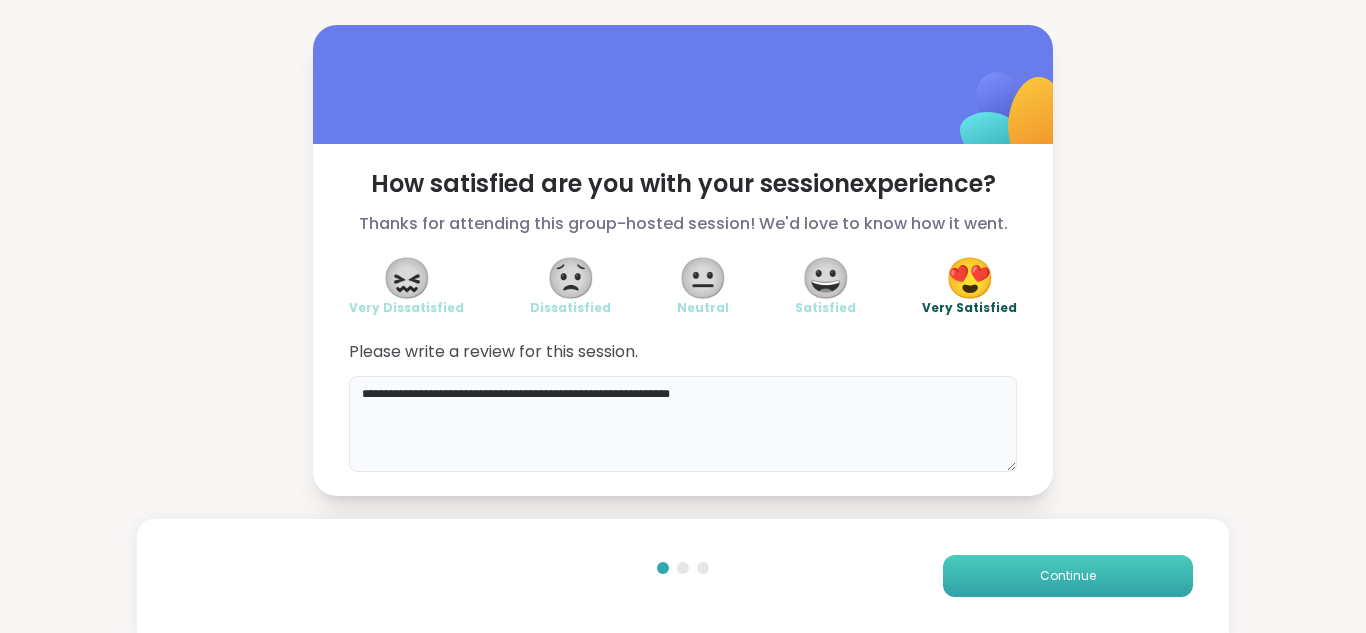 type on "**********" 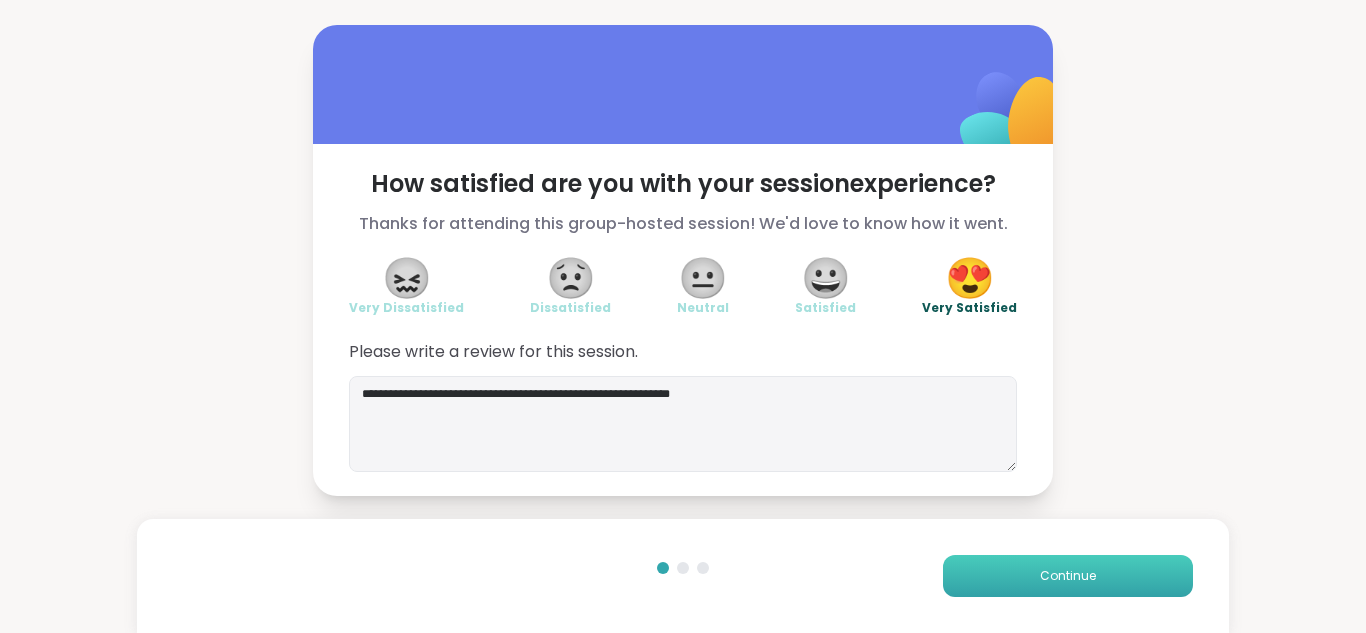 click on "Continue" at bounding box center [1068, 576] 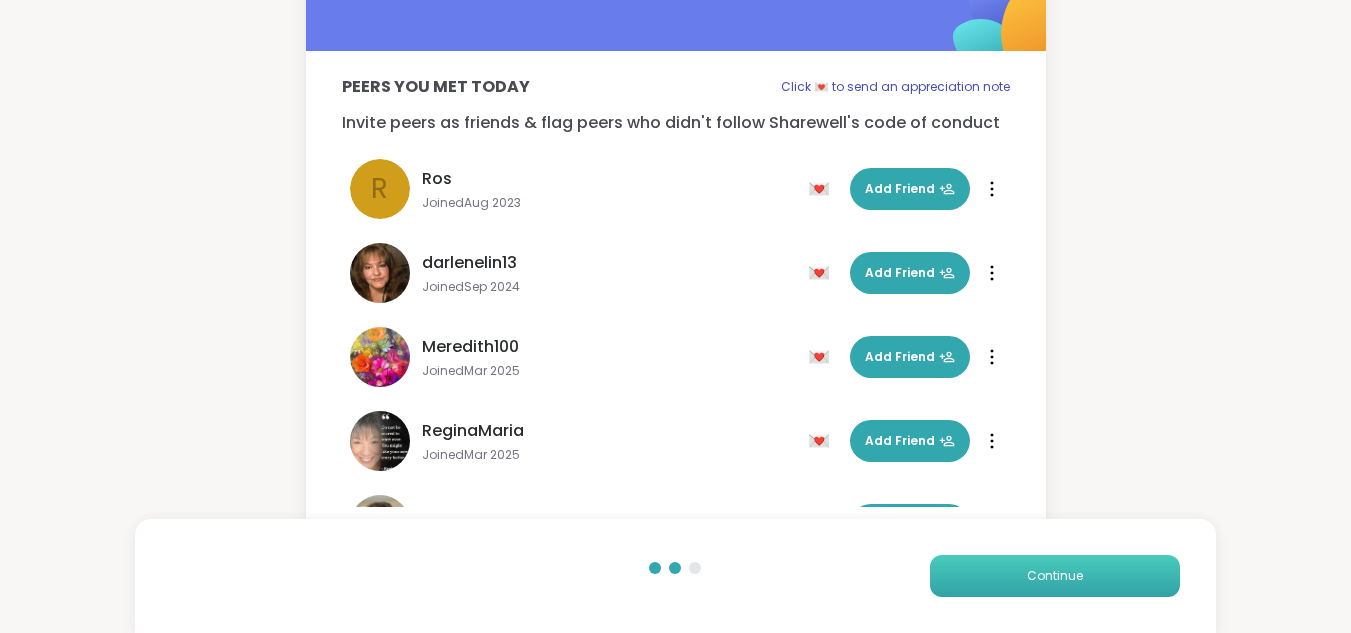 scroll, scrollTop: 94, scrollLeft: 0, axis: vertical 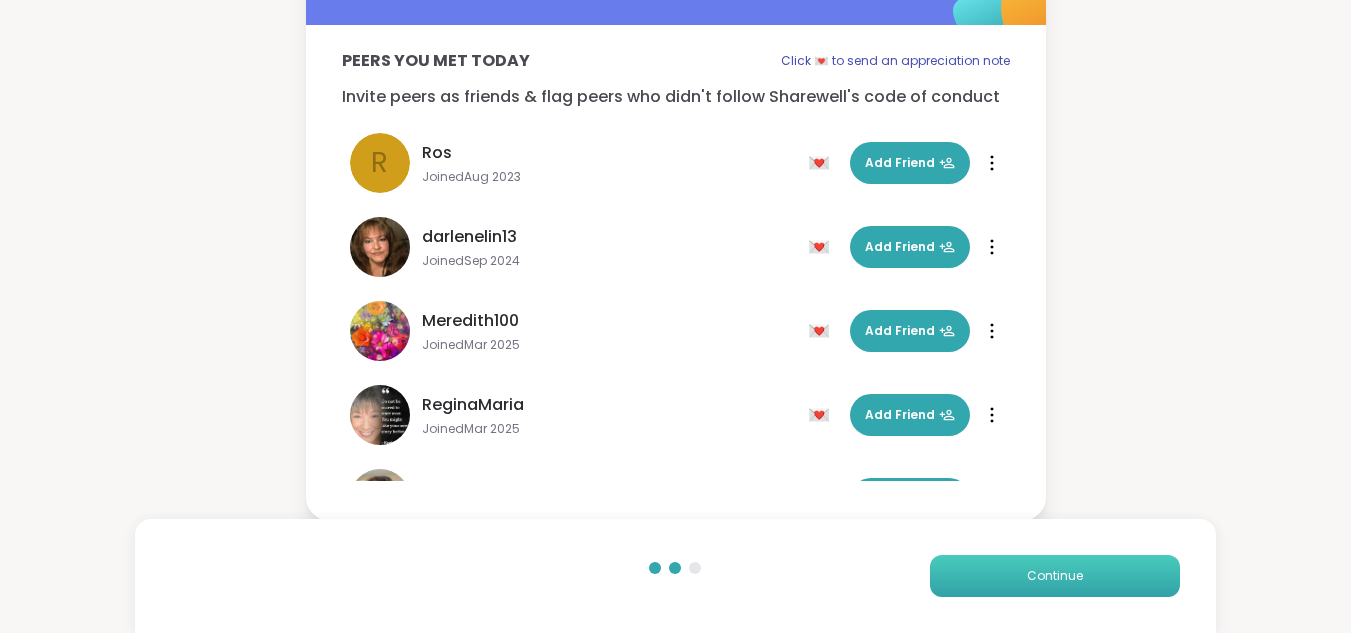click on "Continue" at bounding box center [1055, 576] 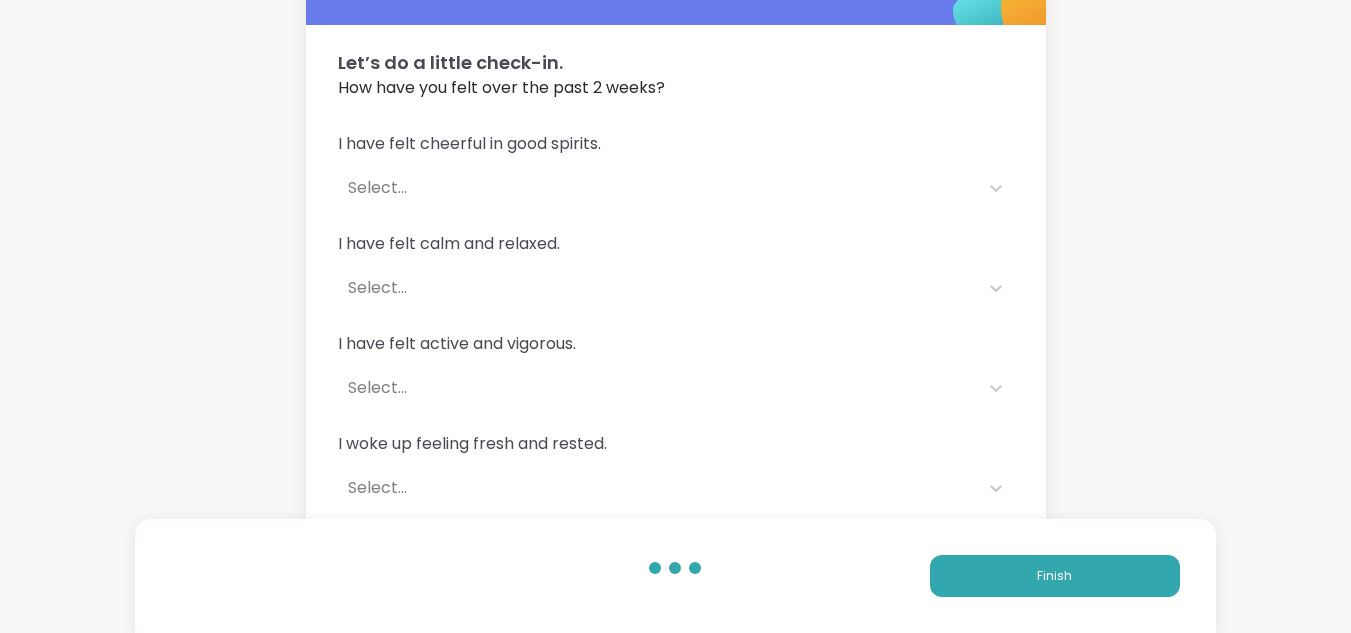 click on "I have felt calm and relaxed." at bounding box center [676, 244] 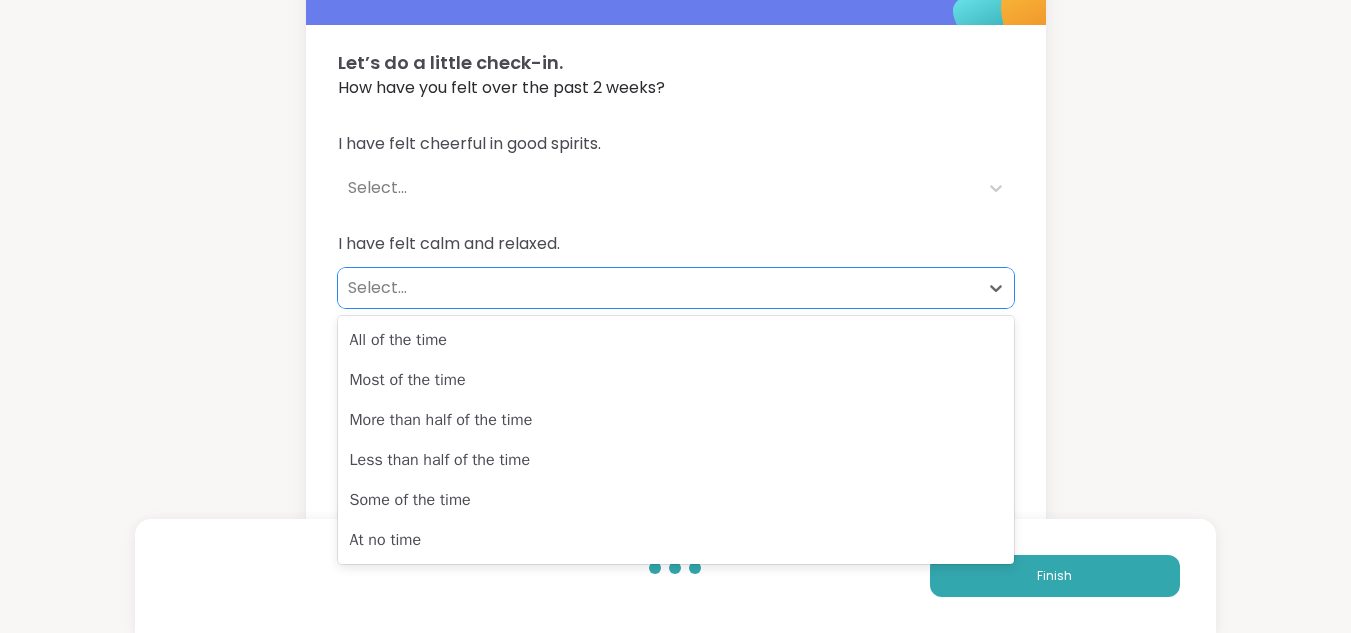 click on "Select..." at bounding box center (658, 288) 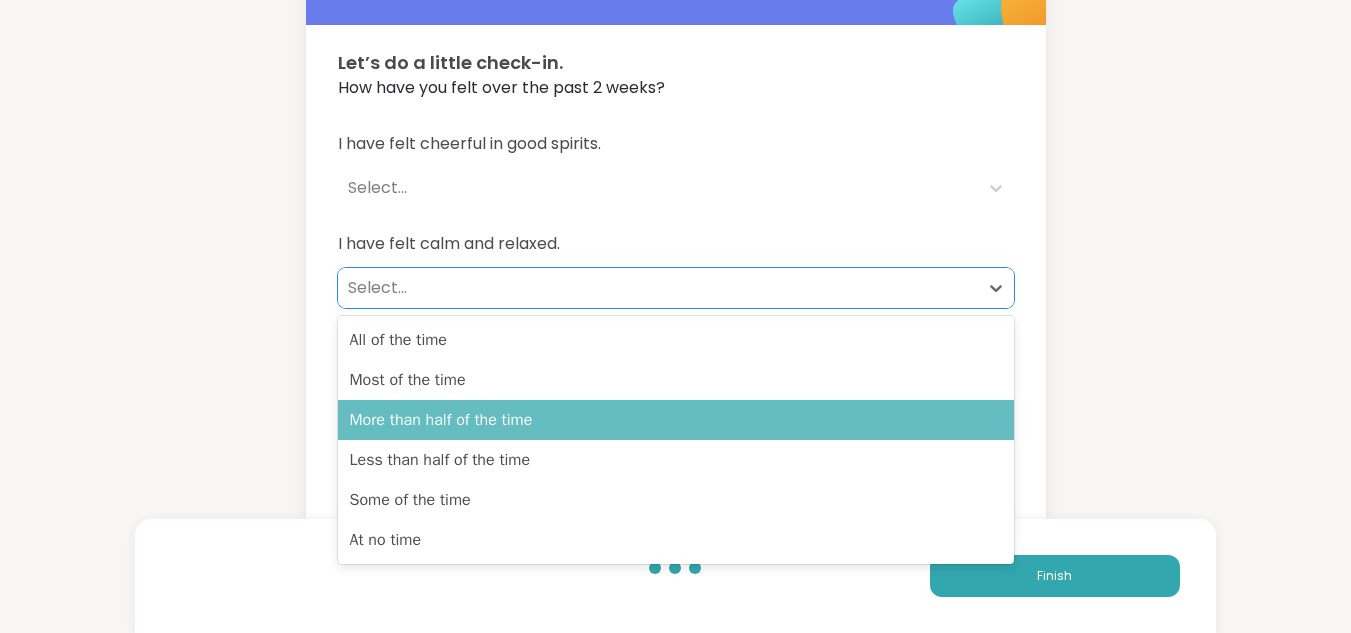 click on "More than half of the time" at bounding box center [676, 420] 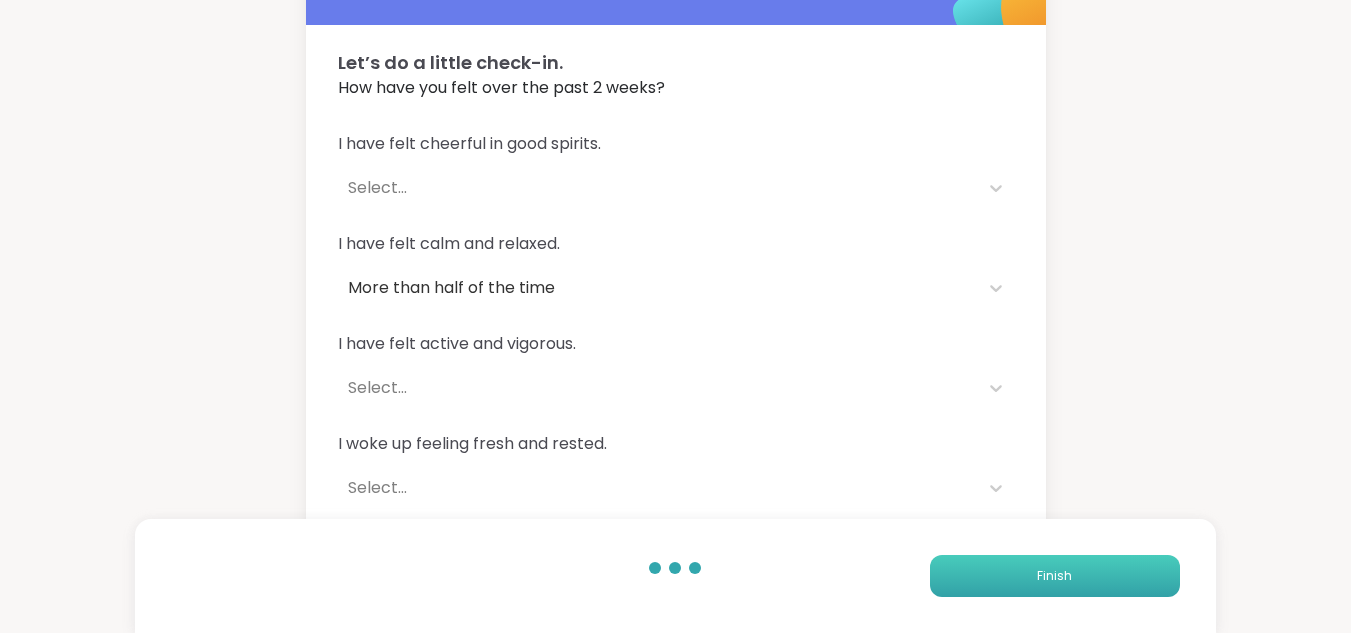 click on "Finish" at bounding box center (1055, 576) 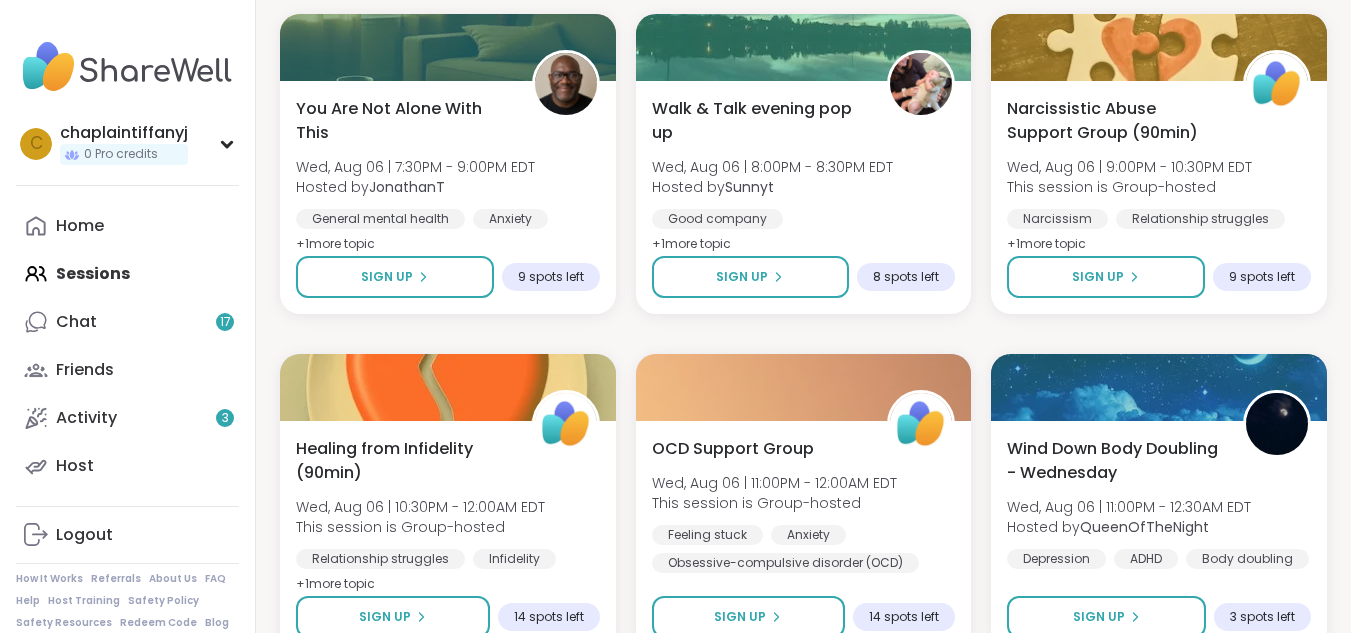 scroll, scrollTop: 3903, scrollLeft: 0, axis: vertical 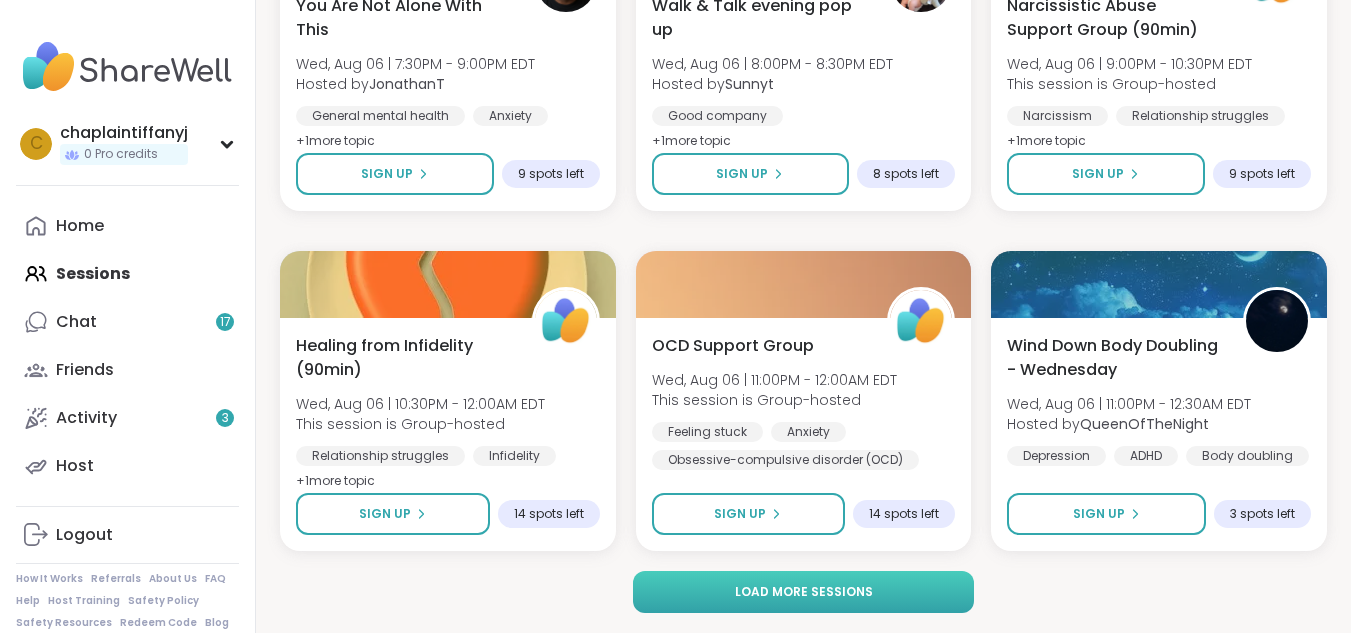 click on "Load more sessions" at bounding box center (804, 592) 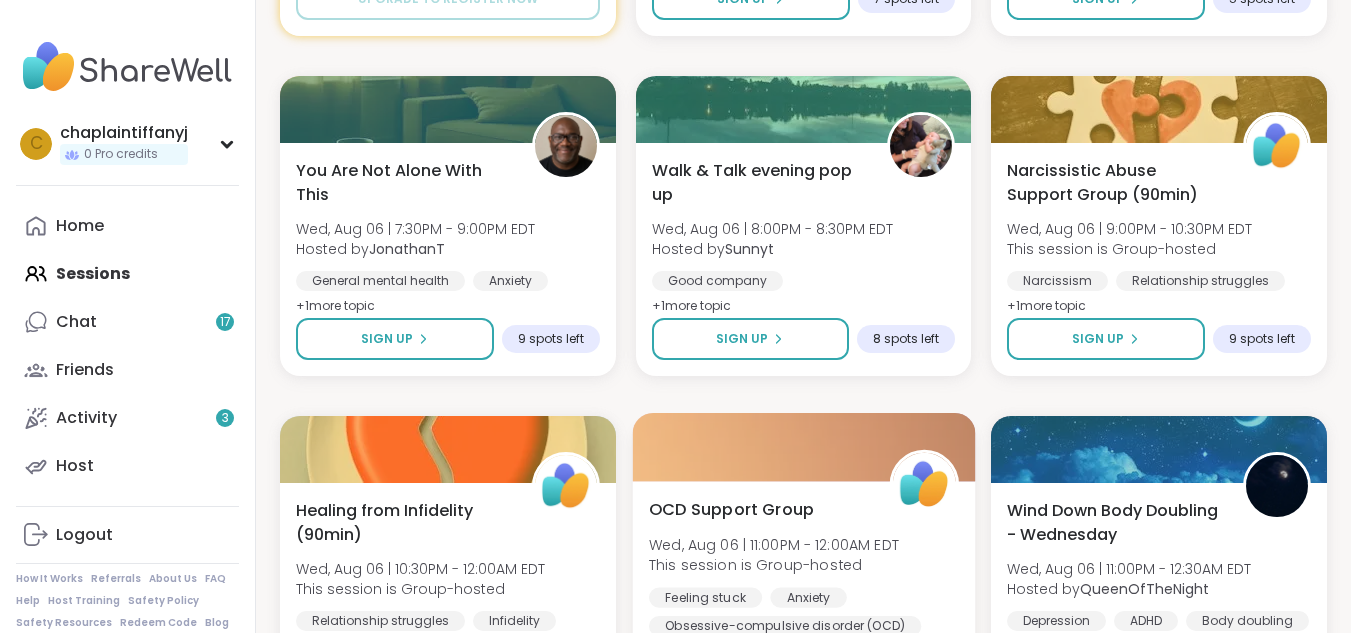 scroll, scrollTop: 3703, scrollLeft: 0, axis: vertical 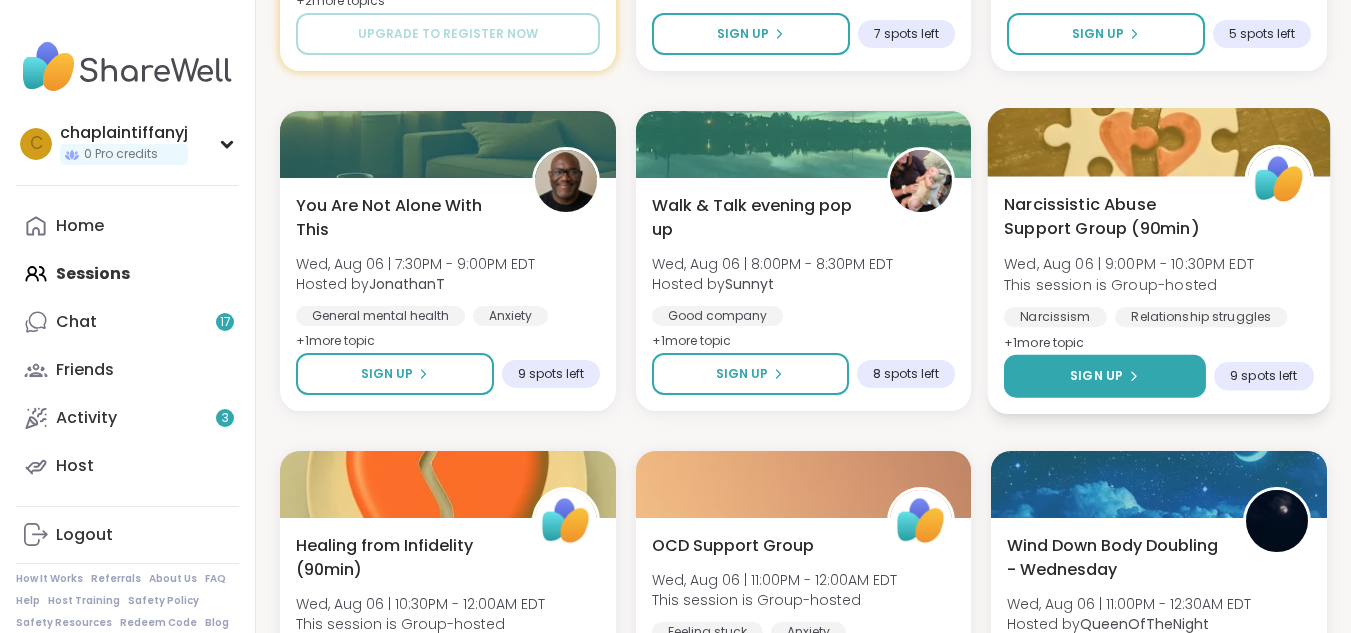 click on "Sign Up" at bounding box center [1105, 376] 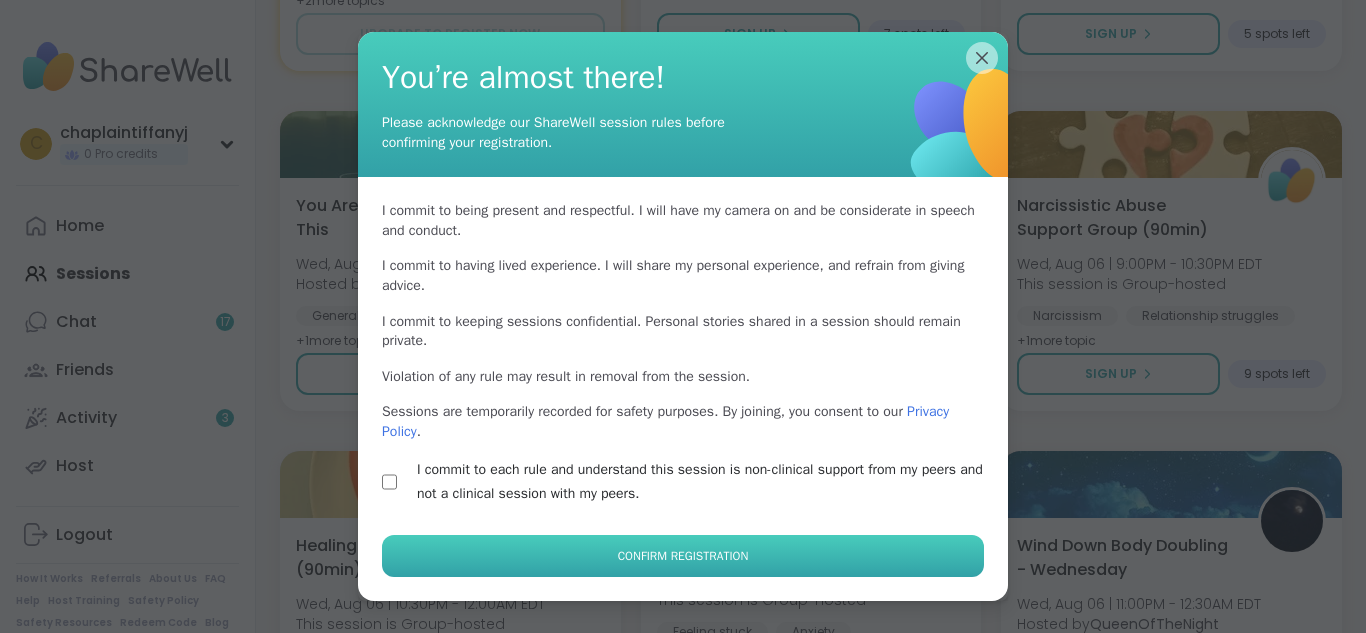 click on "Confirm Registration" at bounding box center [683, 556] 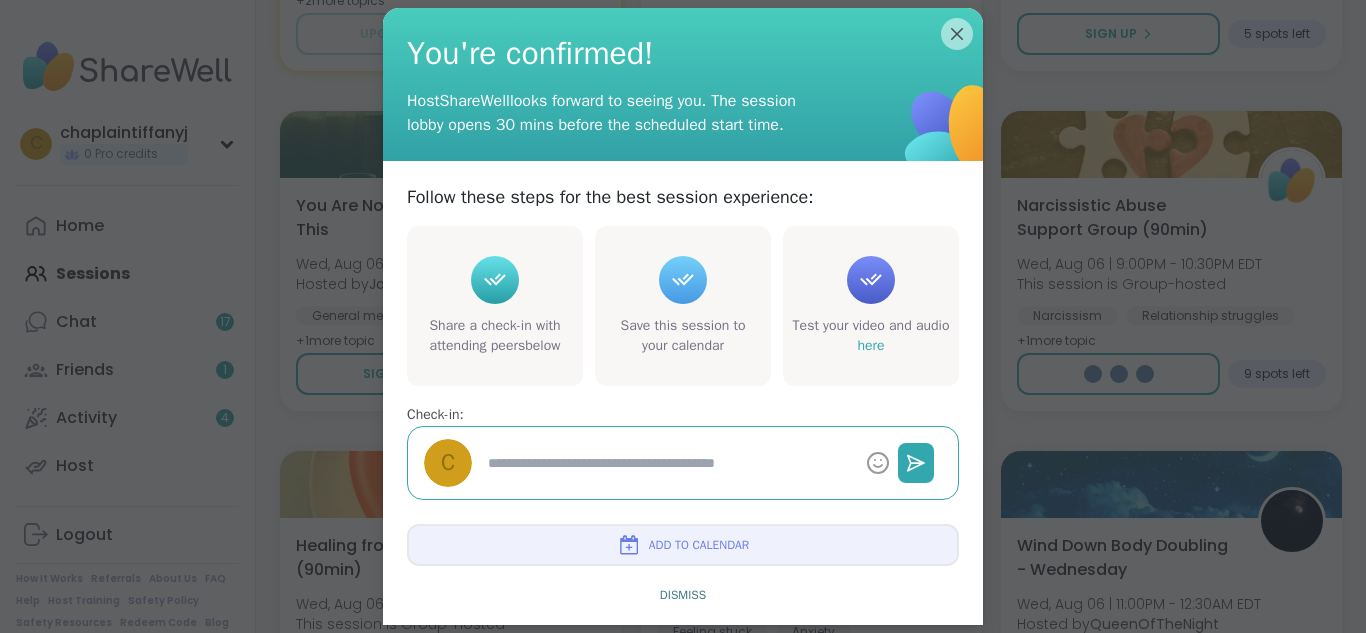 type on "*" 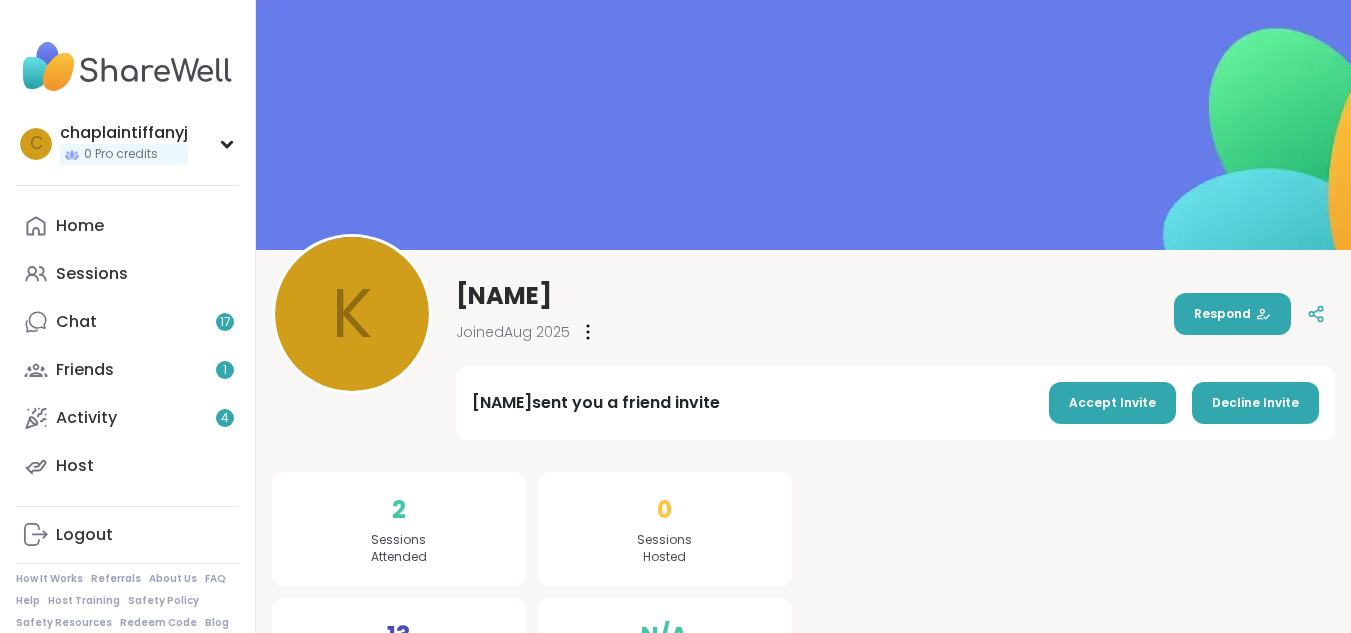 scroll, scrollTop: 0, scrollLeft: 0, axis: both 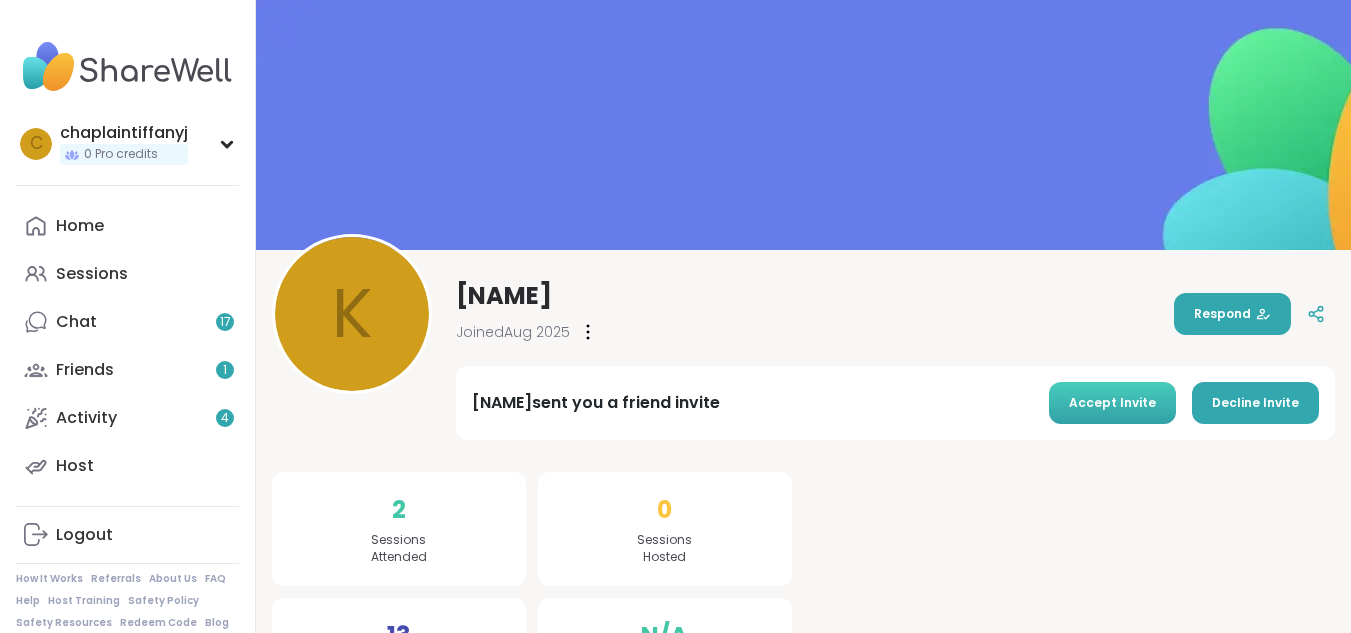 click on "Accept Invite" at bounding box center (1112, 403) 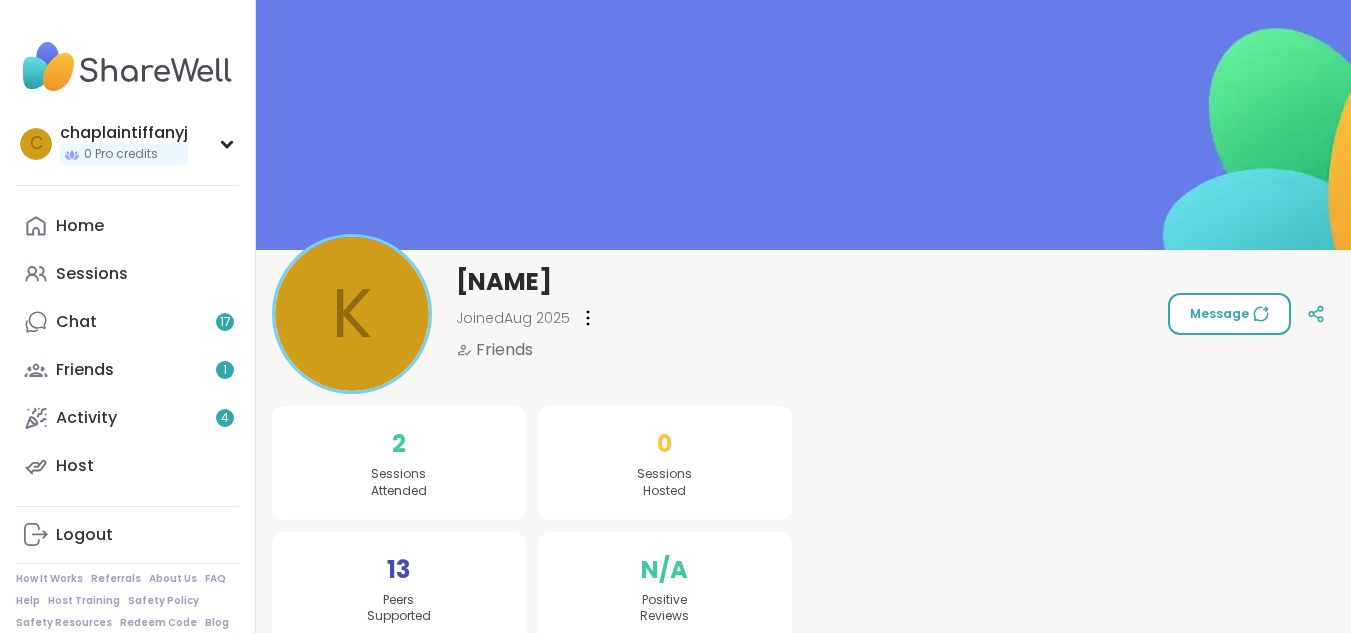 click on "Message" at bounding box center [1229, 314] 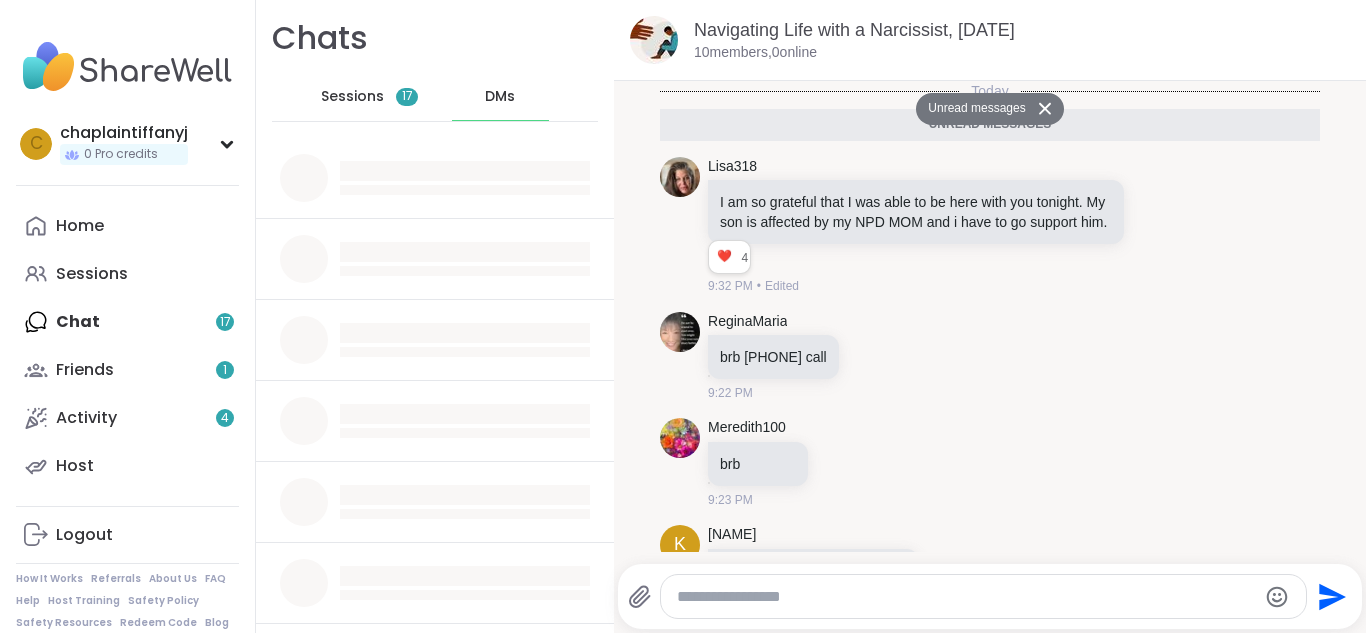 scroll, scrollTop: 0, scrollLeft: 0, axis: both 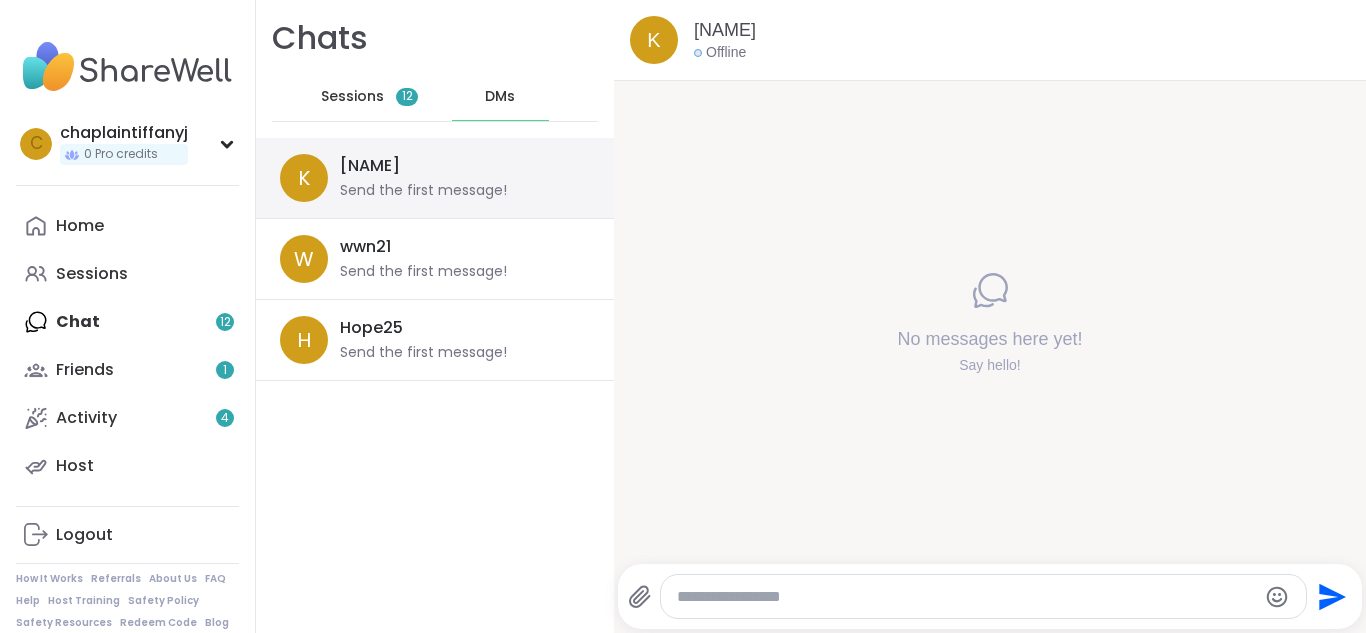 click on "[USERNAME]" at bounding box center [370, 166] 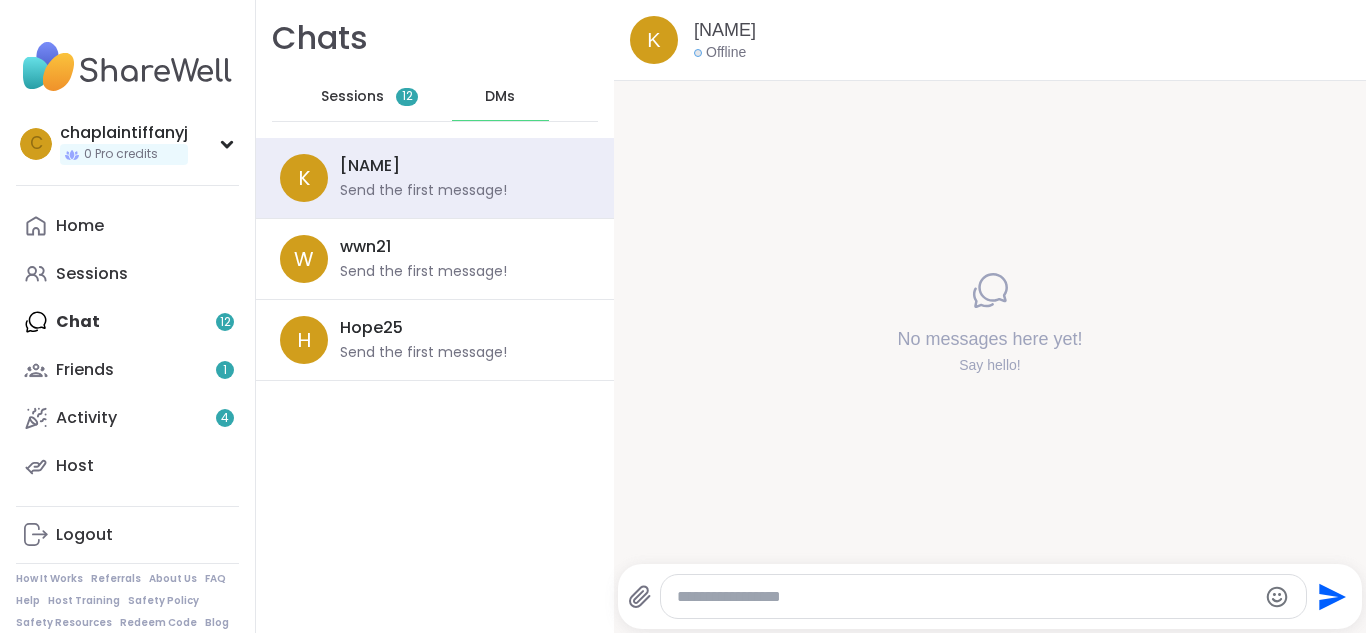 click on "DMs" at bounding box center (500, 97) 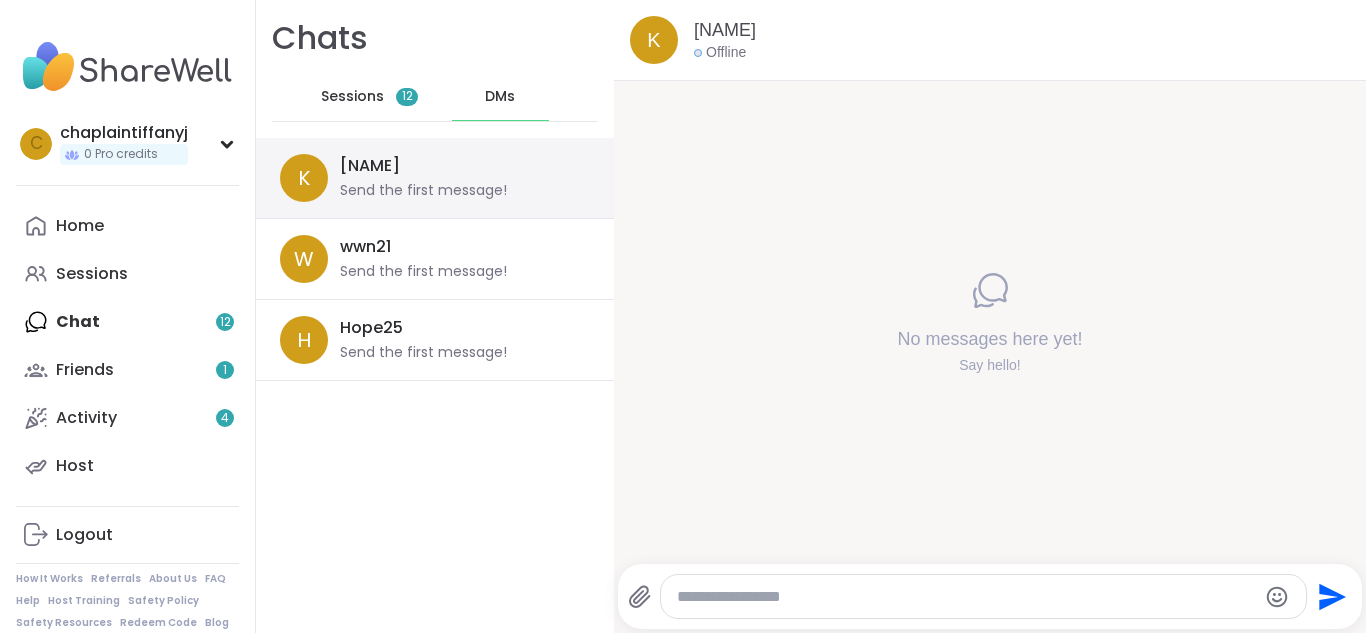 click on "Send the first message!" at bounding box center (423, 191) 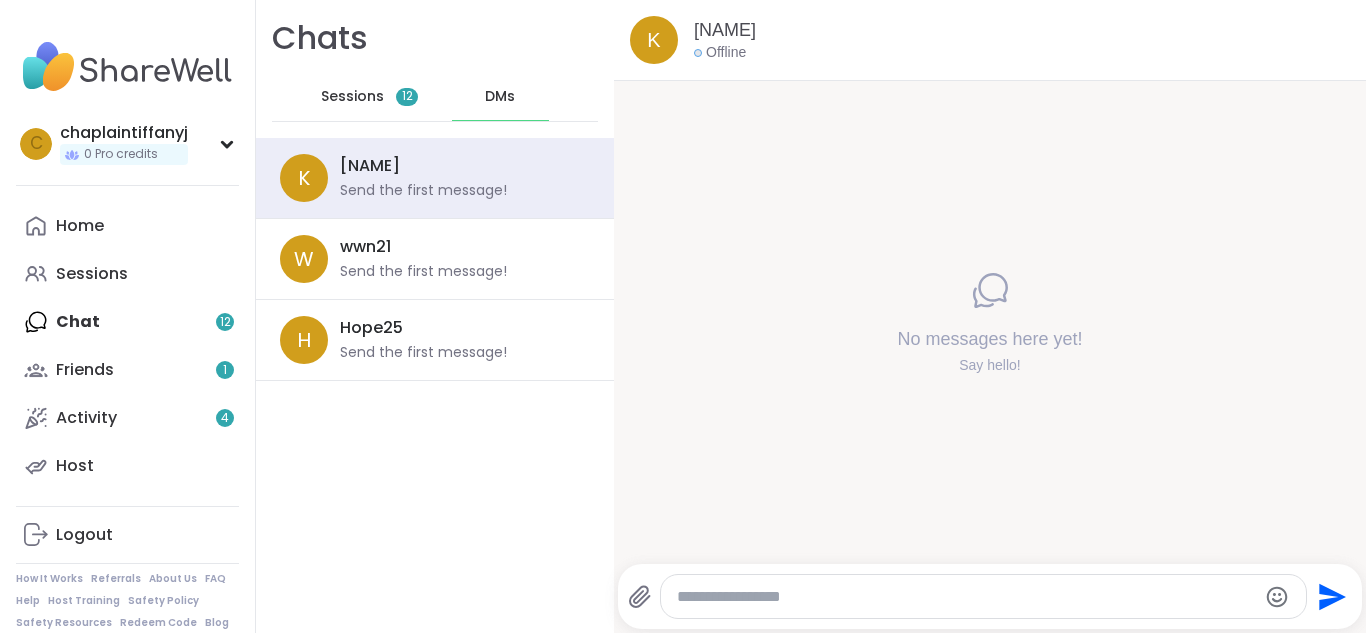 click 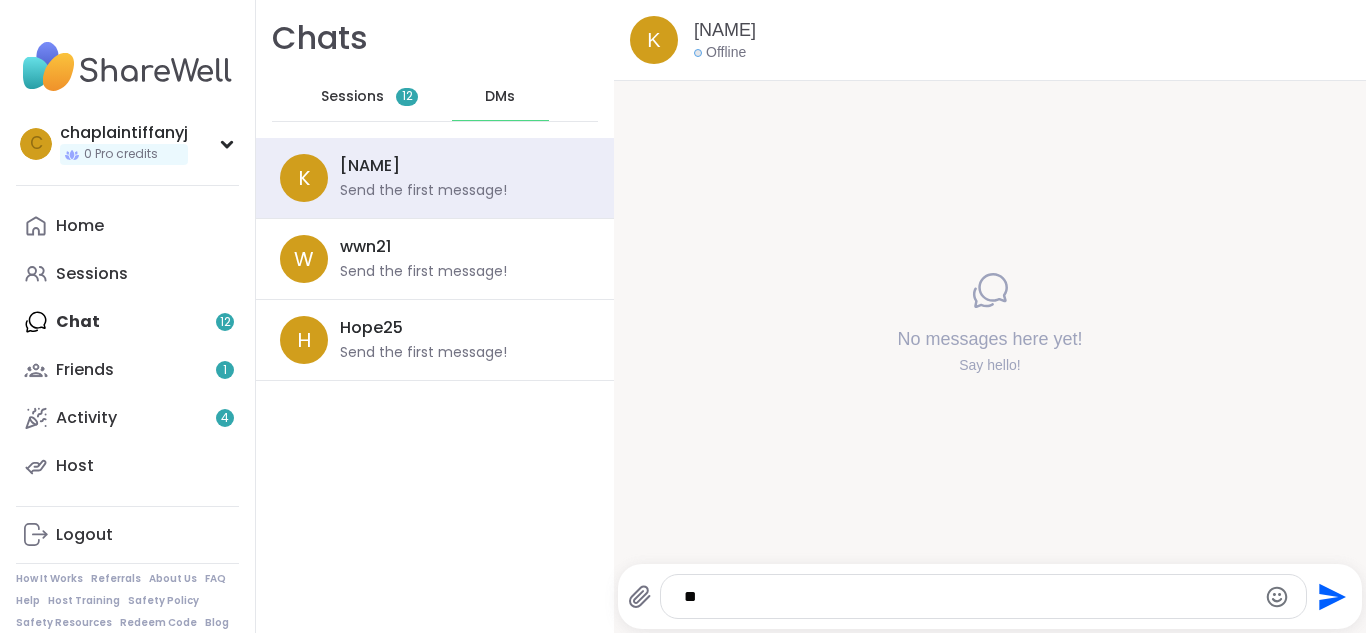 type on "*" 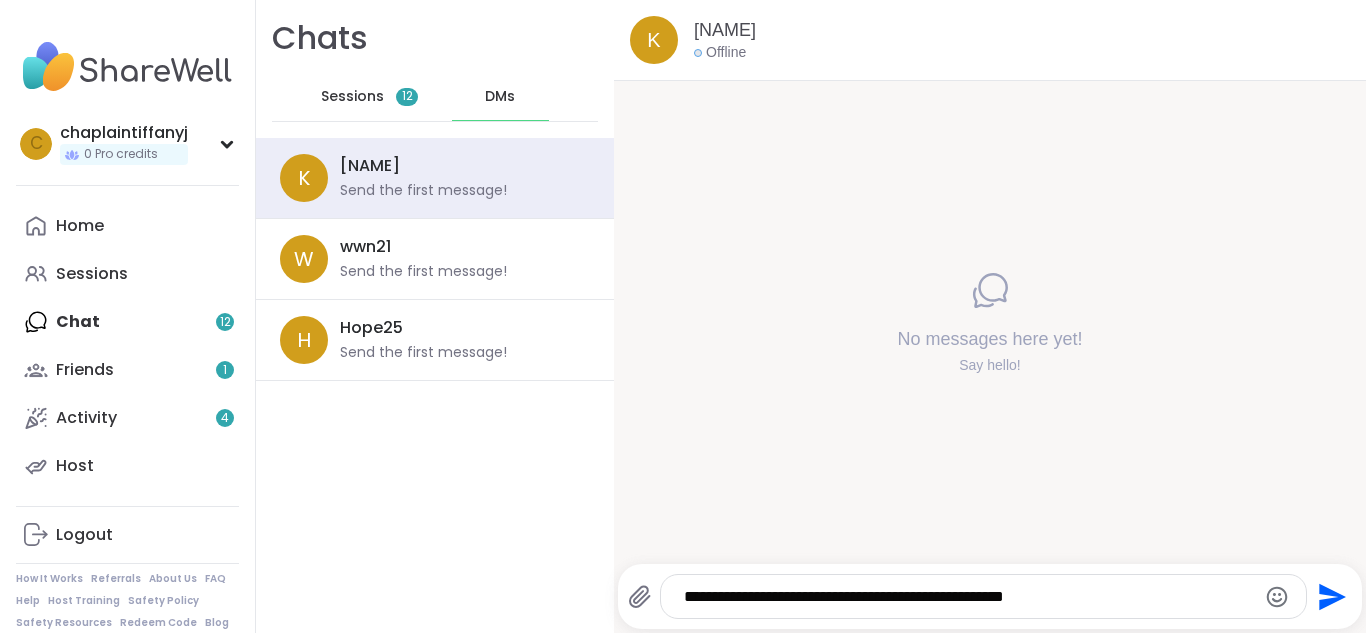 type on "**********" 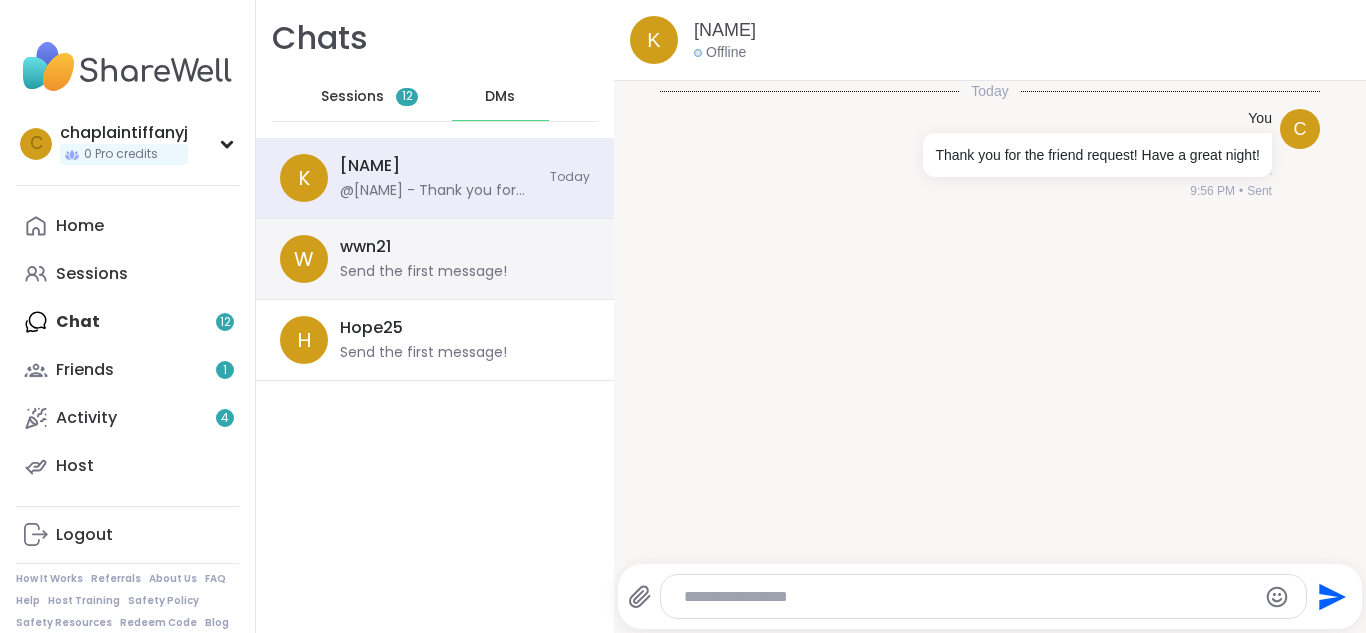 click on "Send the first message!" at bounding box center (423, 272) 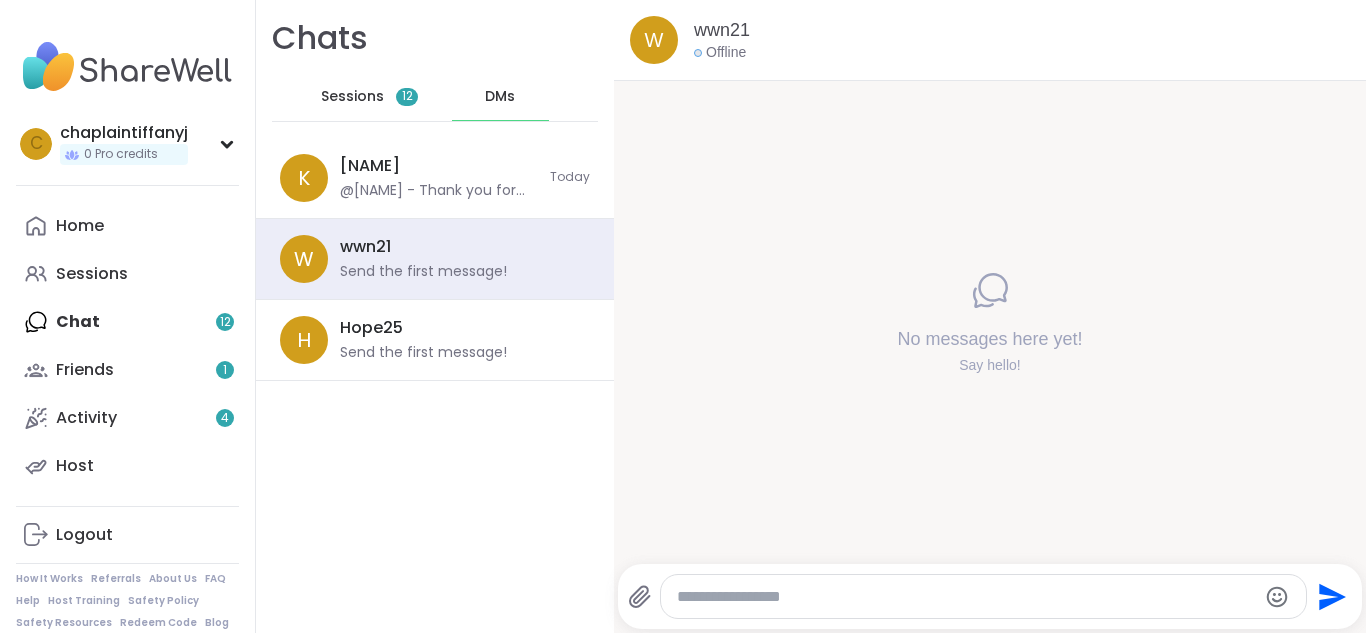 click at bounding box center [967, 597] 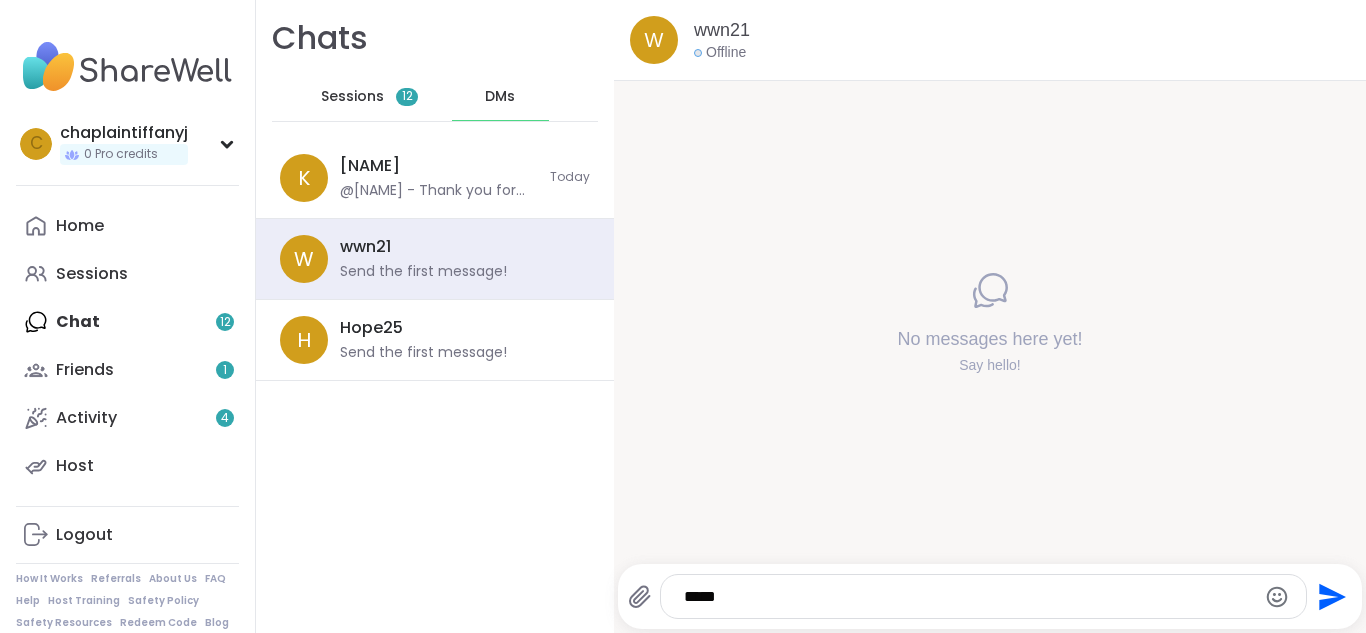click on "c chaplaintiffanyj 0 Pro credits Profile Membership Settings Help Home Sessions Chat 12 Friends 1 Activity 4 Host Logout How It Works Referrals About Us FAQ Help Host Training Safety Policy Safety Resources Redeem Code Blog" at bounding box center (128, 316) 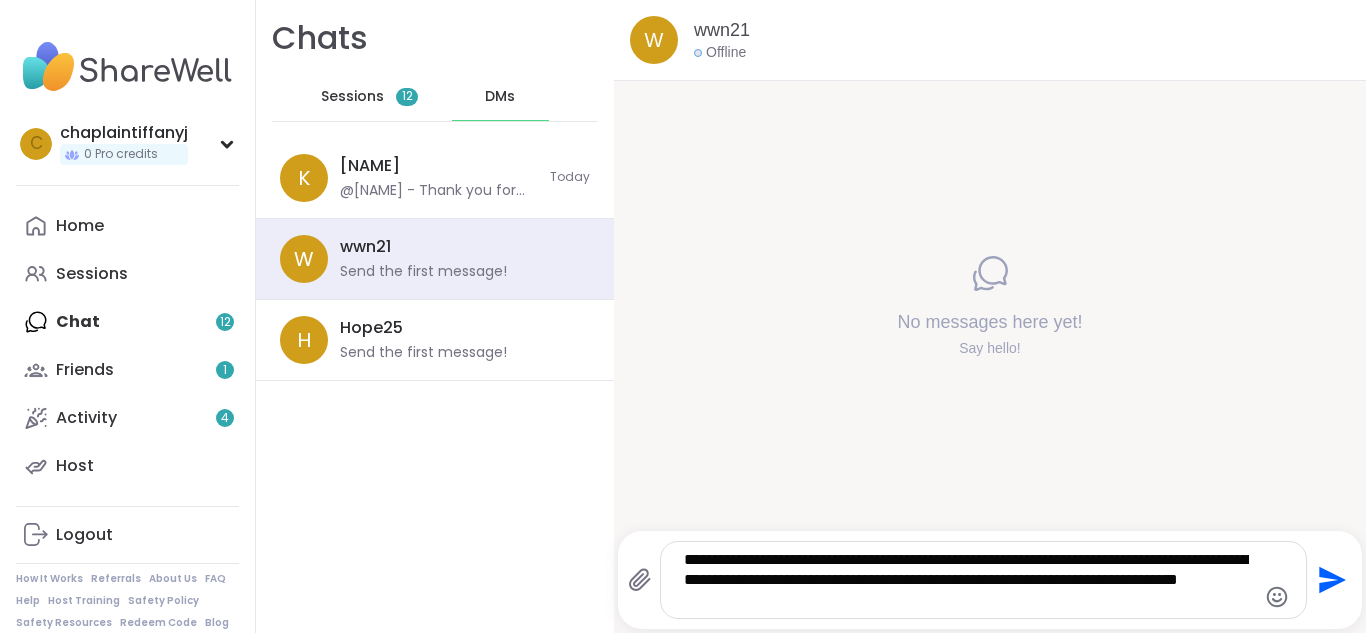 type on "**********" 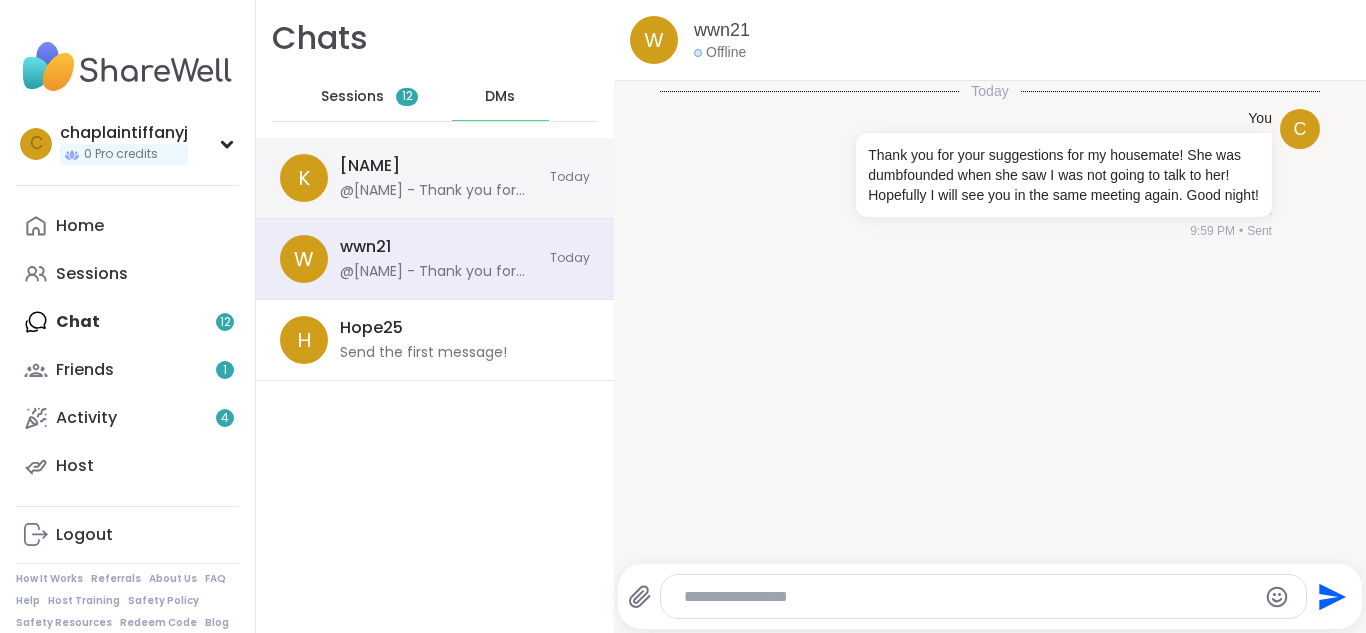 click on "@chaplaintiffanyj - Thank you for the friend request! Have a great night!" at bounding box center (439, 191) 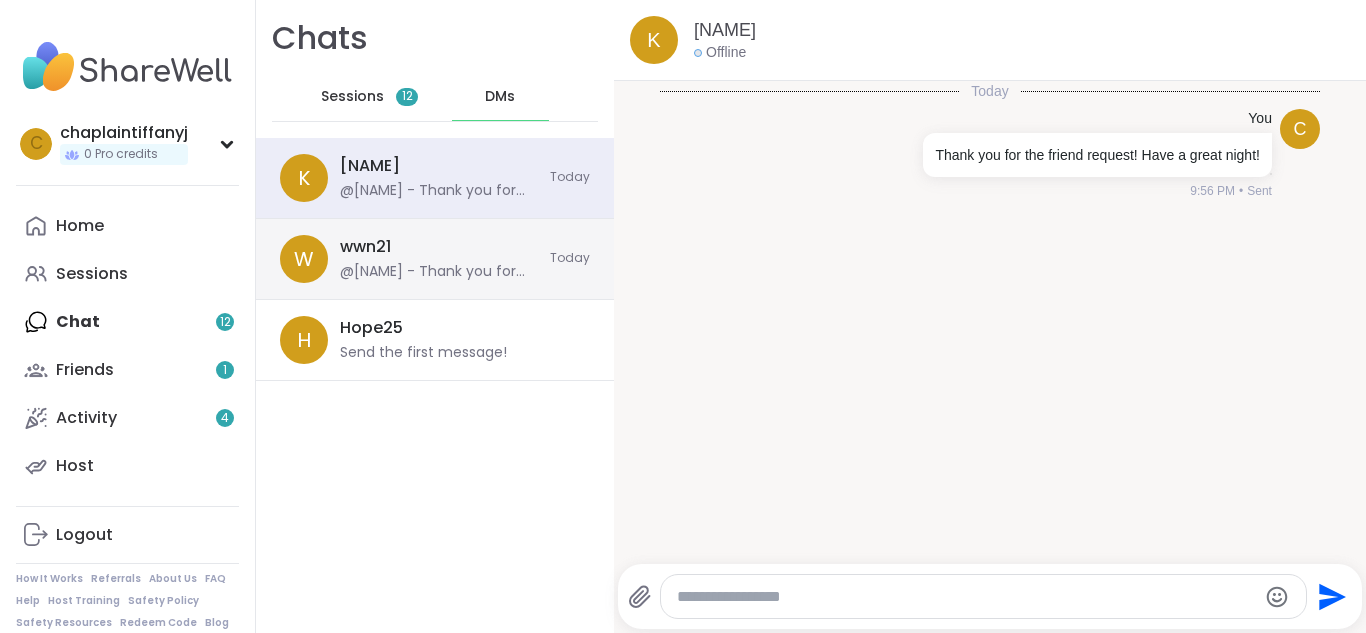 click on "@chaplaintiffanyj - Thank you for your suggestions for my housemate! She was dumbfounded when she saw I was not going to talk to her! Hopefully I will see you in the same meeting again. Good night!" at bounding box center (439, 272) 